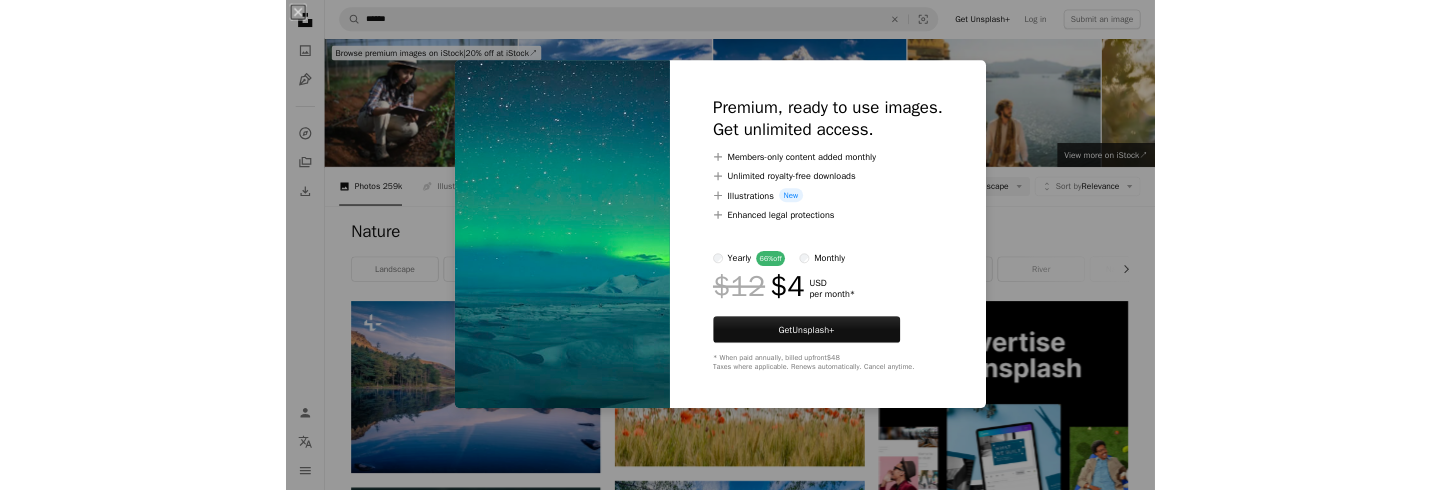 scroll, scrollTop: 952, scrollLeft: 0, axis: vertical 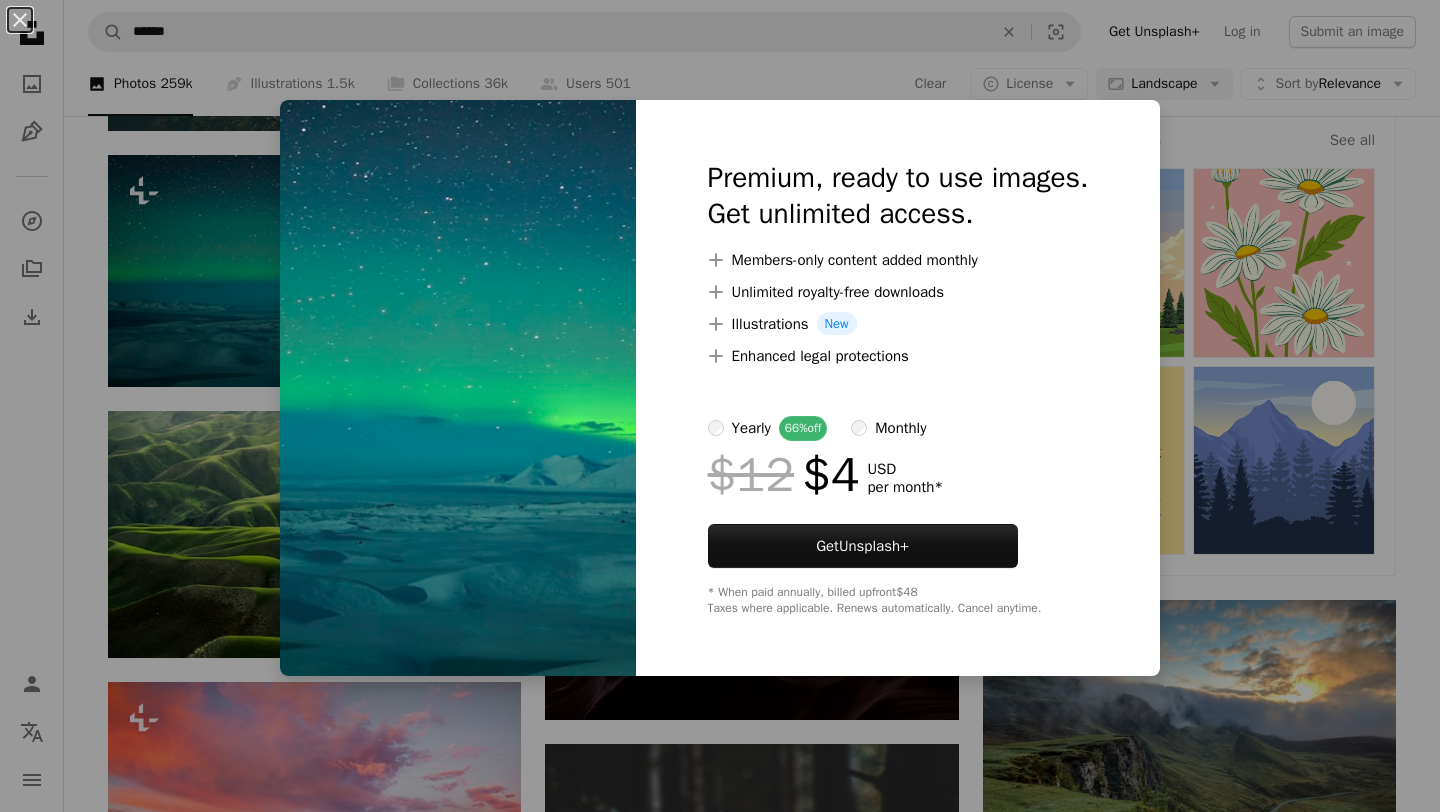 click on "An X shape Premium, ready to use images. Get unlimited access. A plus sign Members-only content added monthly A plus sign Unlimited royalty-free downloads A plus sign Illustrations  New A plus sign Enhanced legal protections yearly 66%  off monthly $12   $4 USD per month * Get  Unsplash+ * When paid annually, billed upfront  $48 Taxes where applicable. Renews automatically. Cancel anytime." at bounding box center [720, 406] 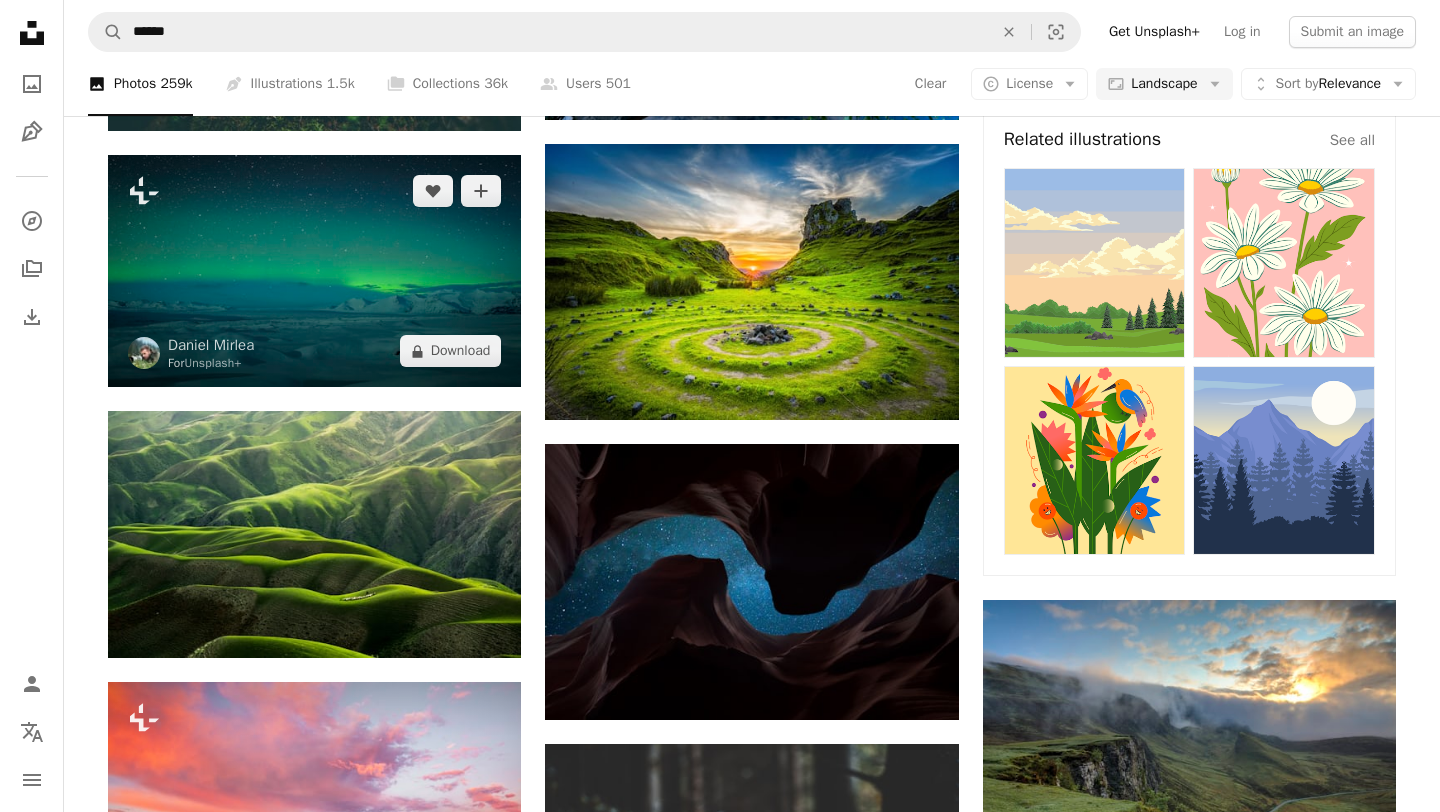 click at bounding box center (314, 271) 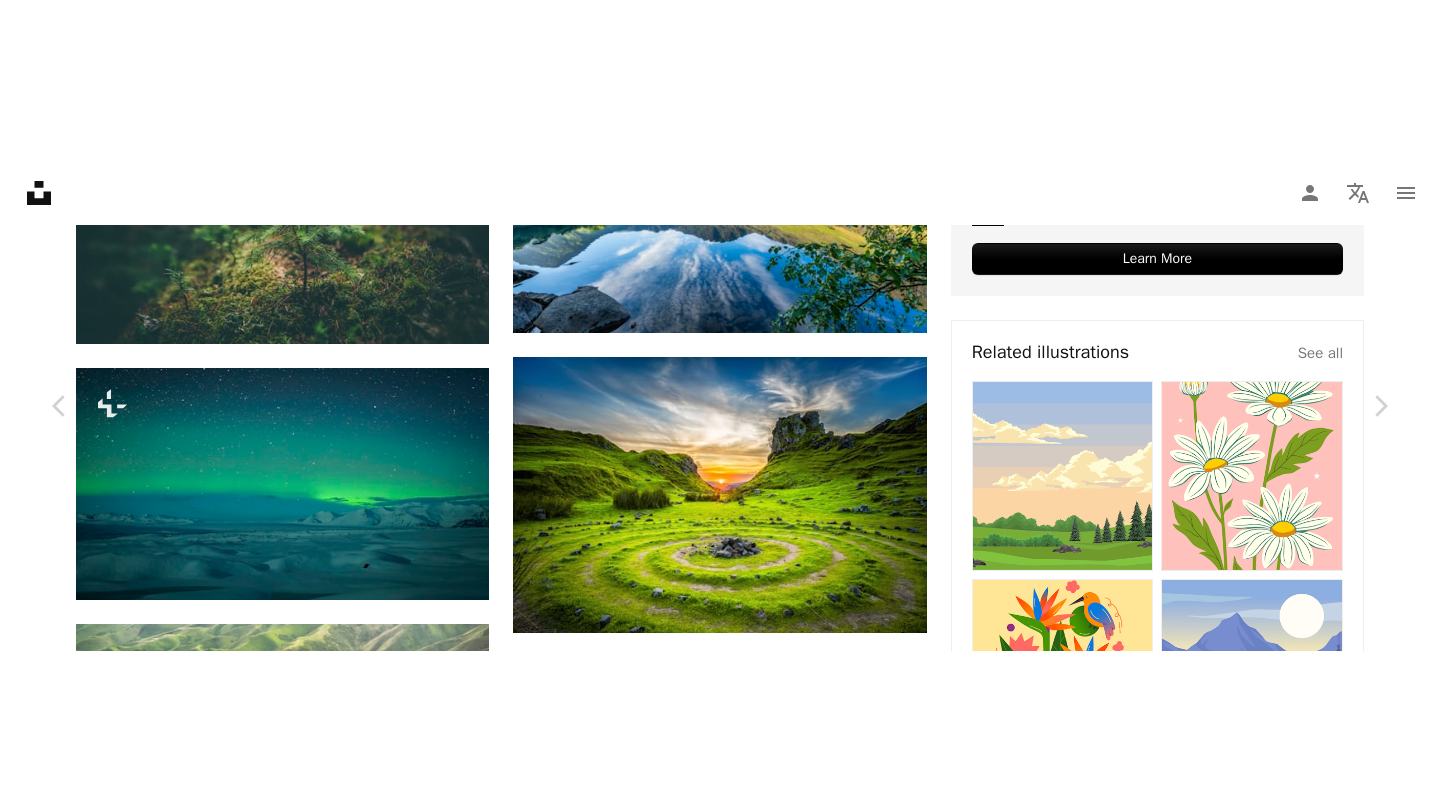scroll, scrollTop: 94, scrollLeft: 0, axis: vertical 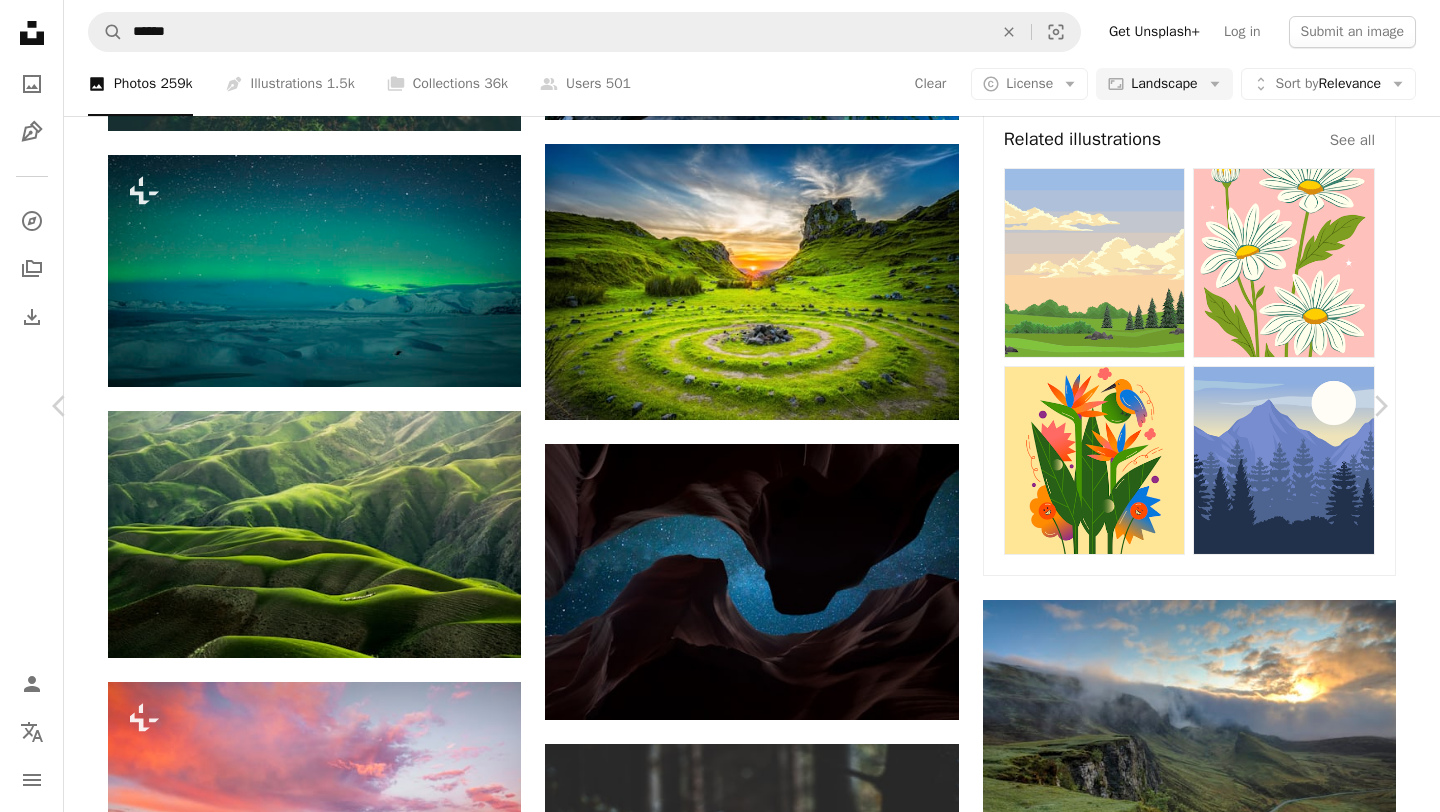 click on "An X shape" at bounding box center (20, 20) 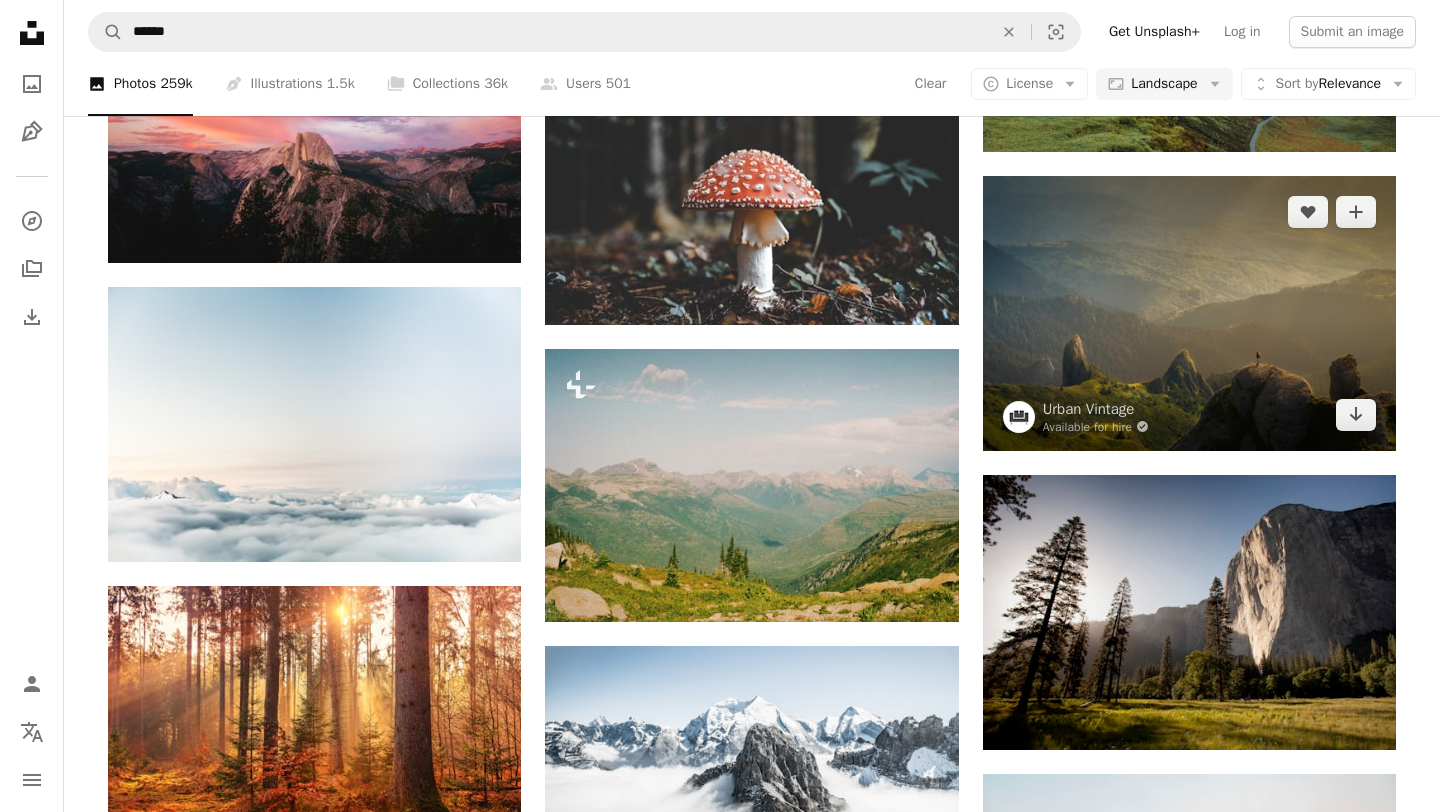 scroll, scrollTop: 1660, scrollLeft: 0, axis: vertical 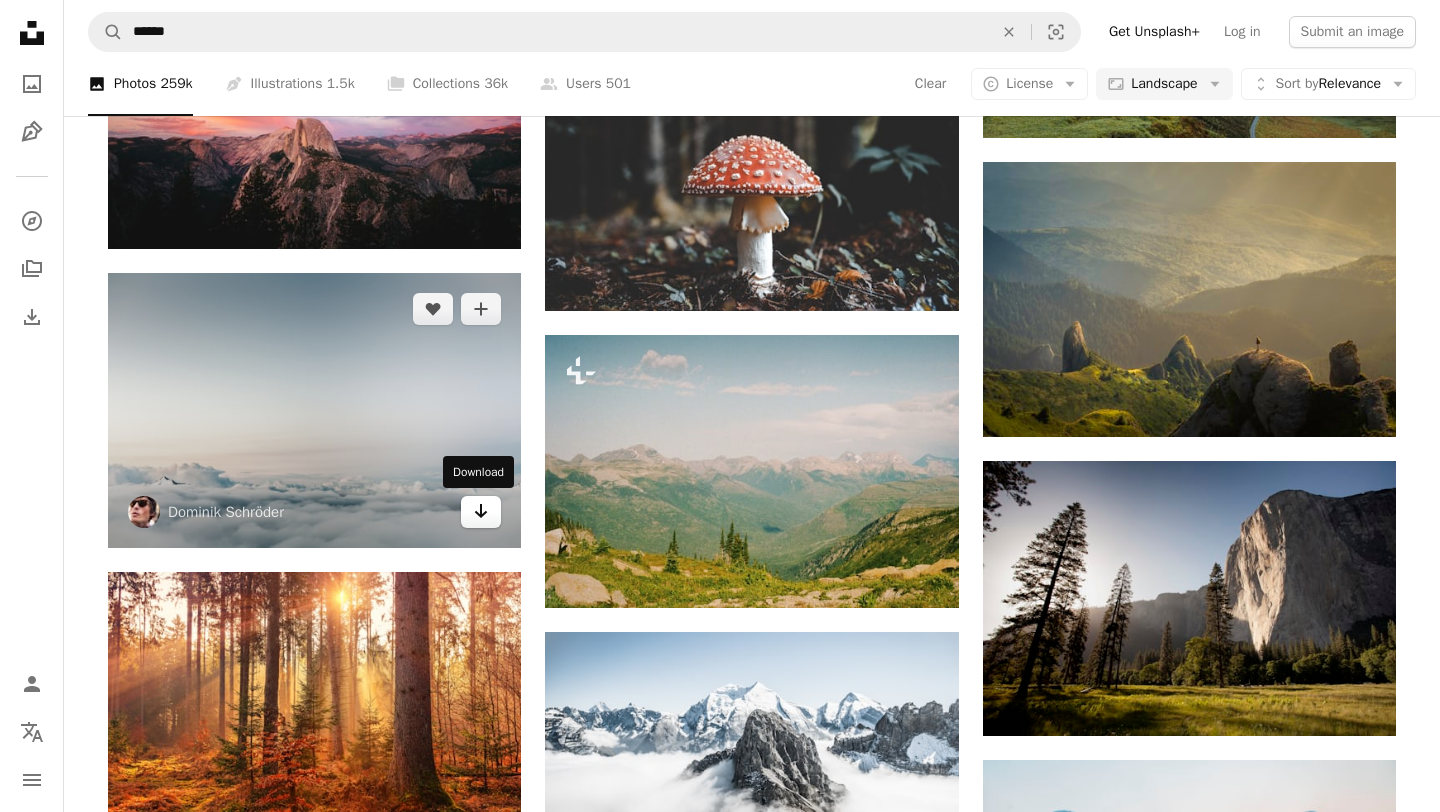 click on "Arrow pointing down" 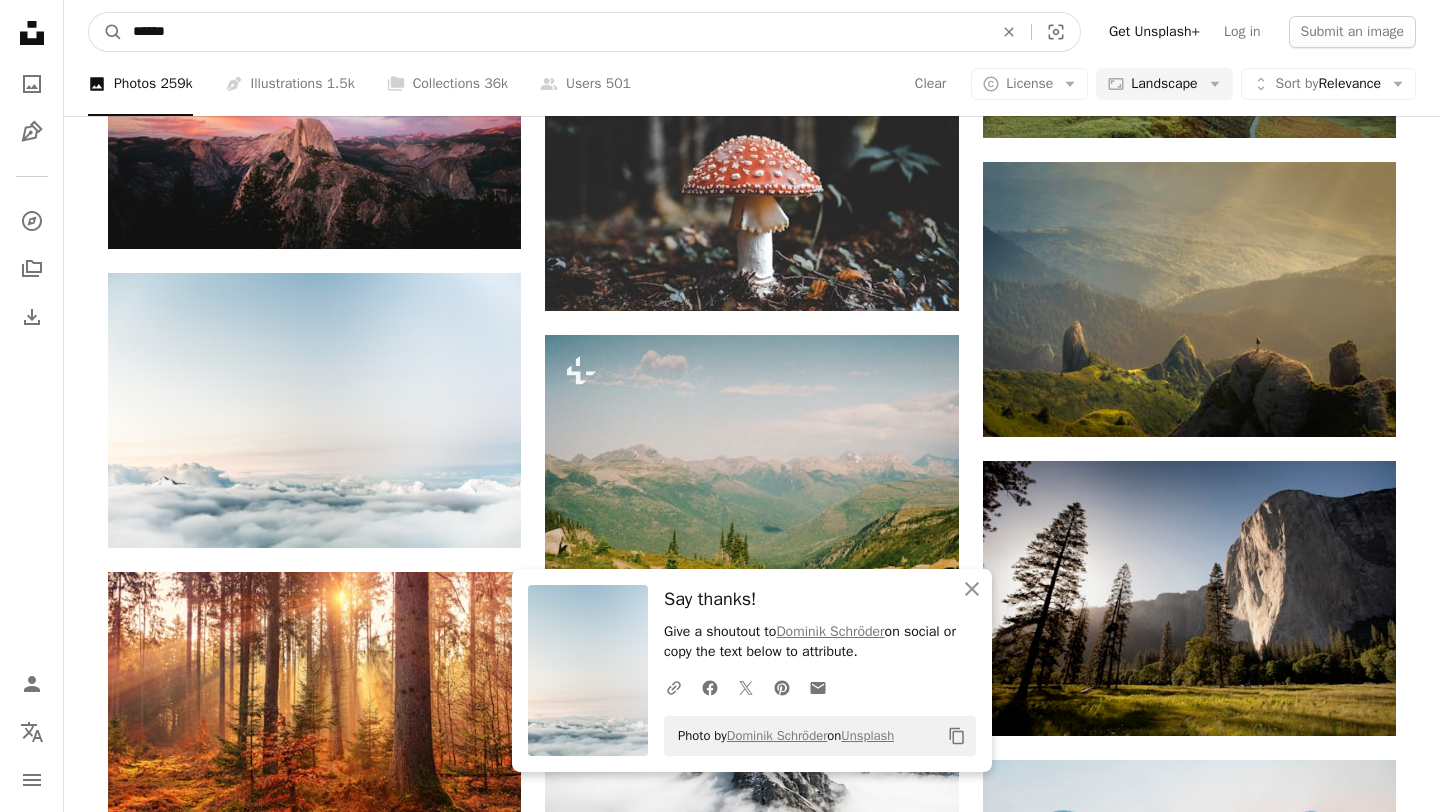 click on "******" at bounding box center (555, 32) 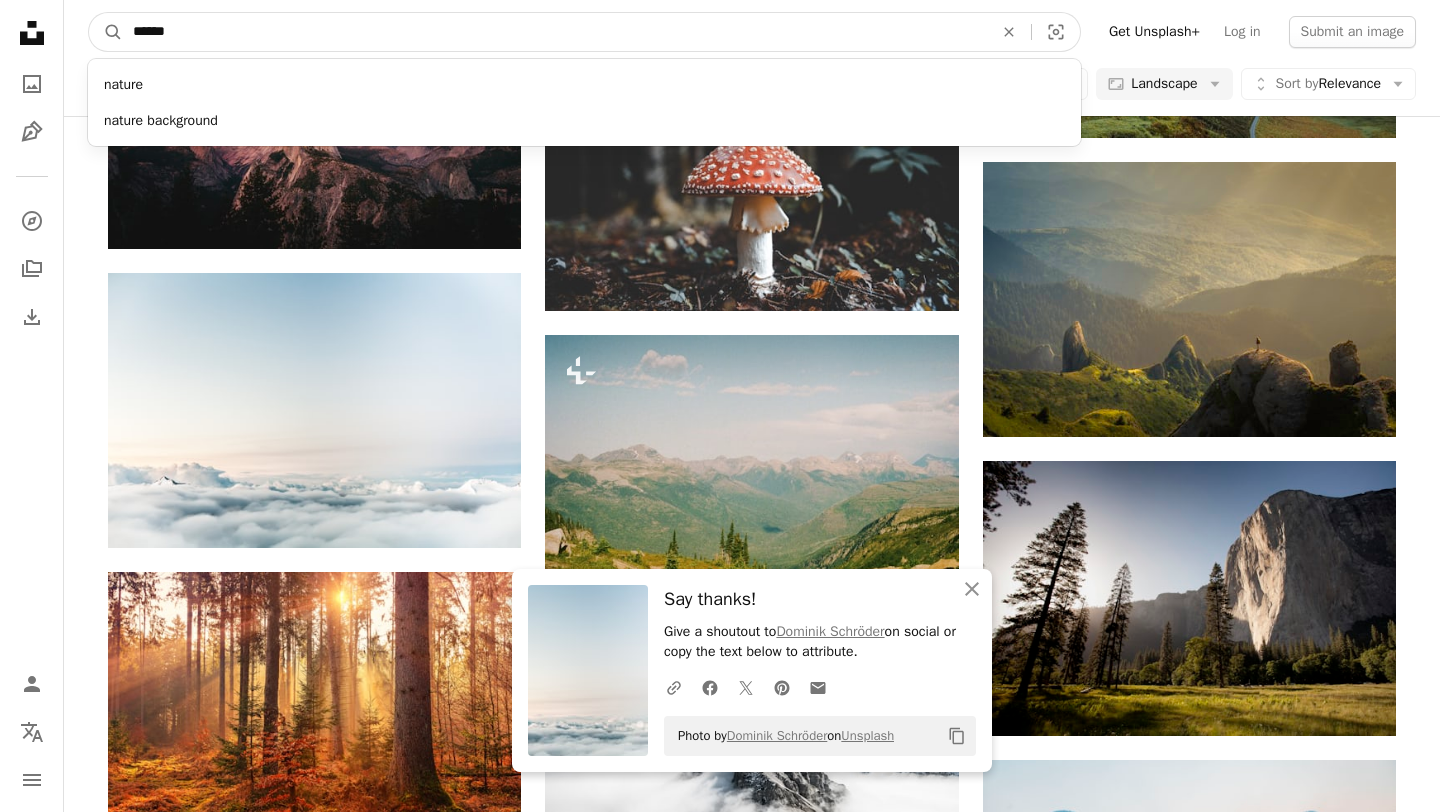 click on "******" at bounding box center (555, 32) 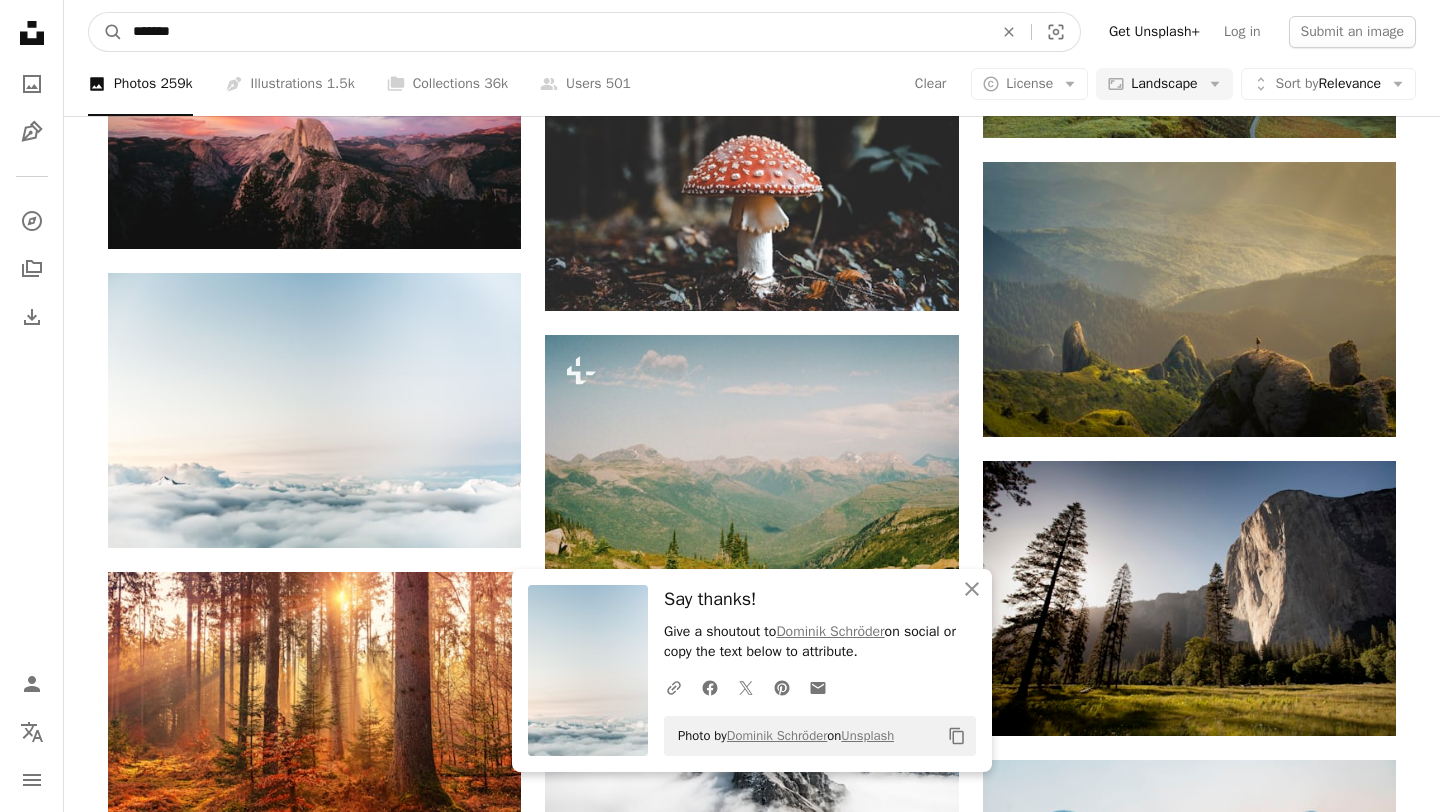 type on "*******" 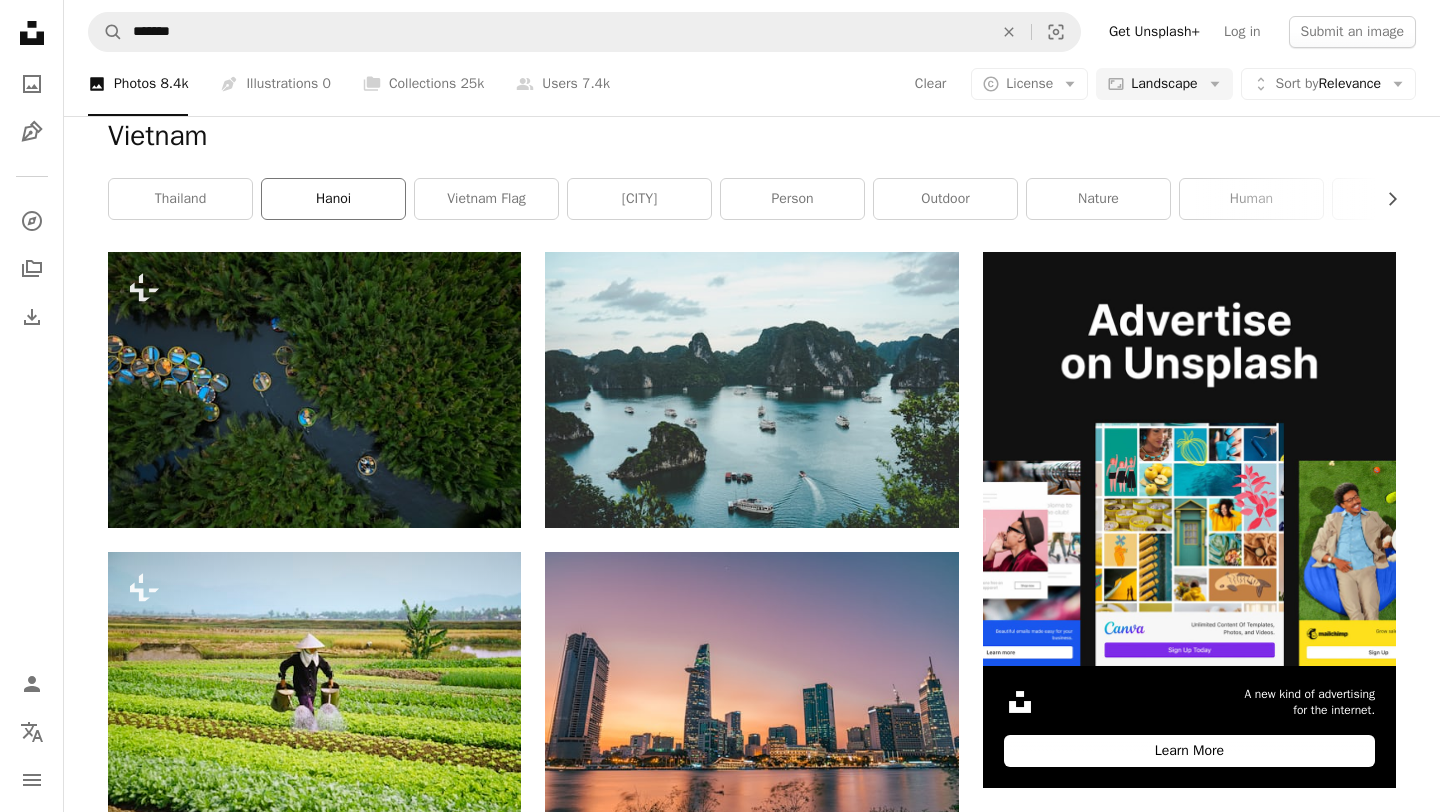 scroll, scrollTop: 0, scrollLeft: 0, axis: both 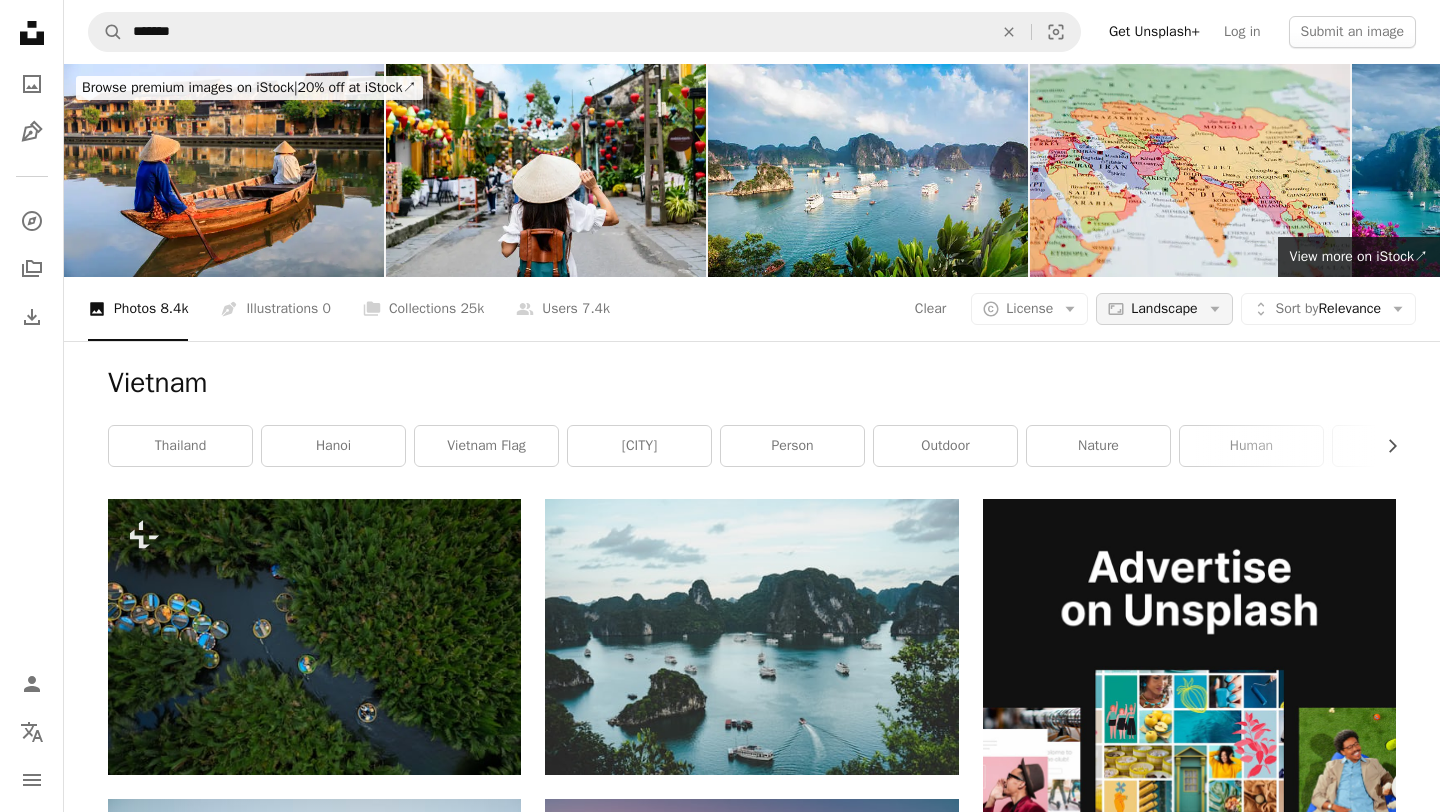 click on "Landscape" at bounding box center (1164, 309) 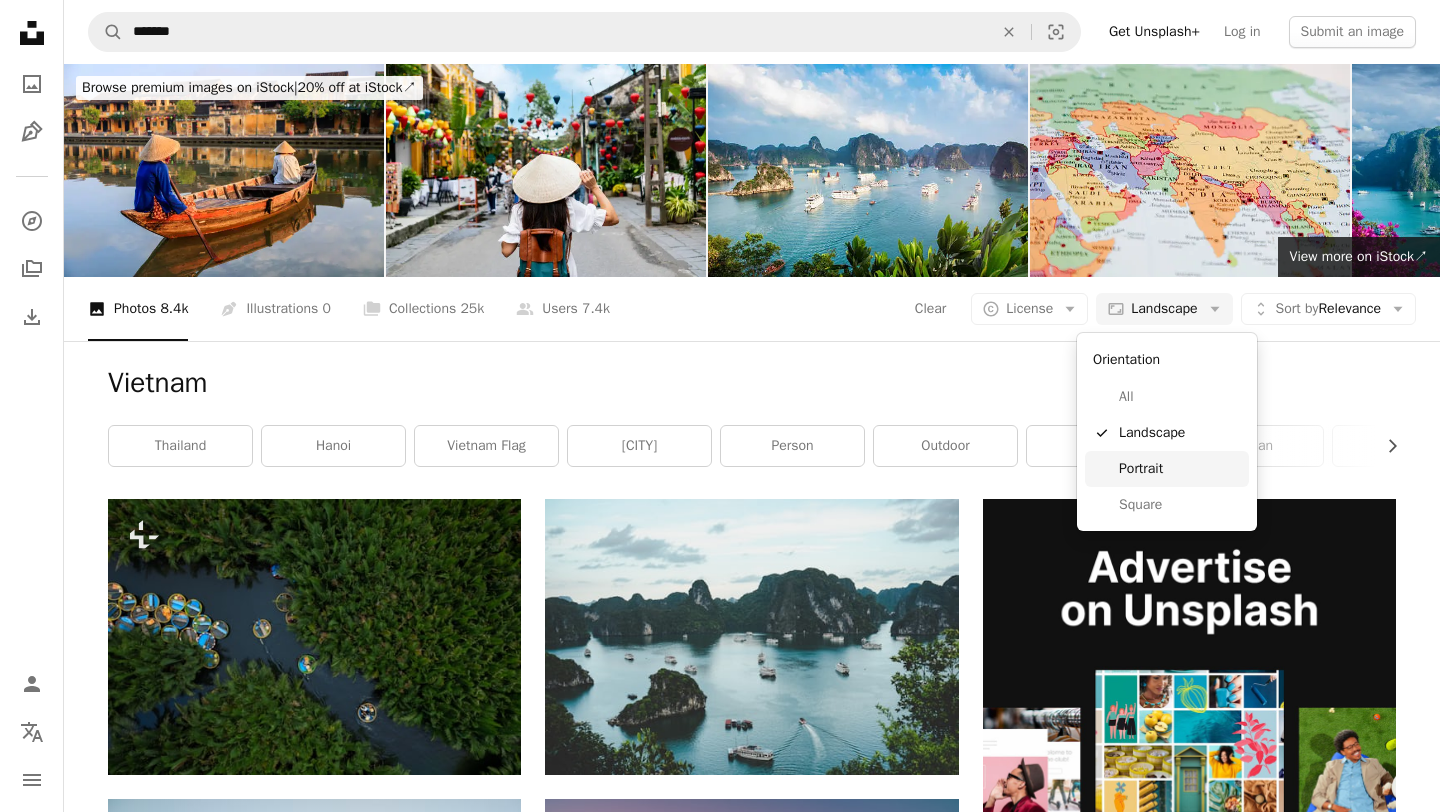 click on "Portrait" at bounding box center [1180, 469] 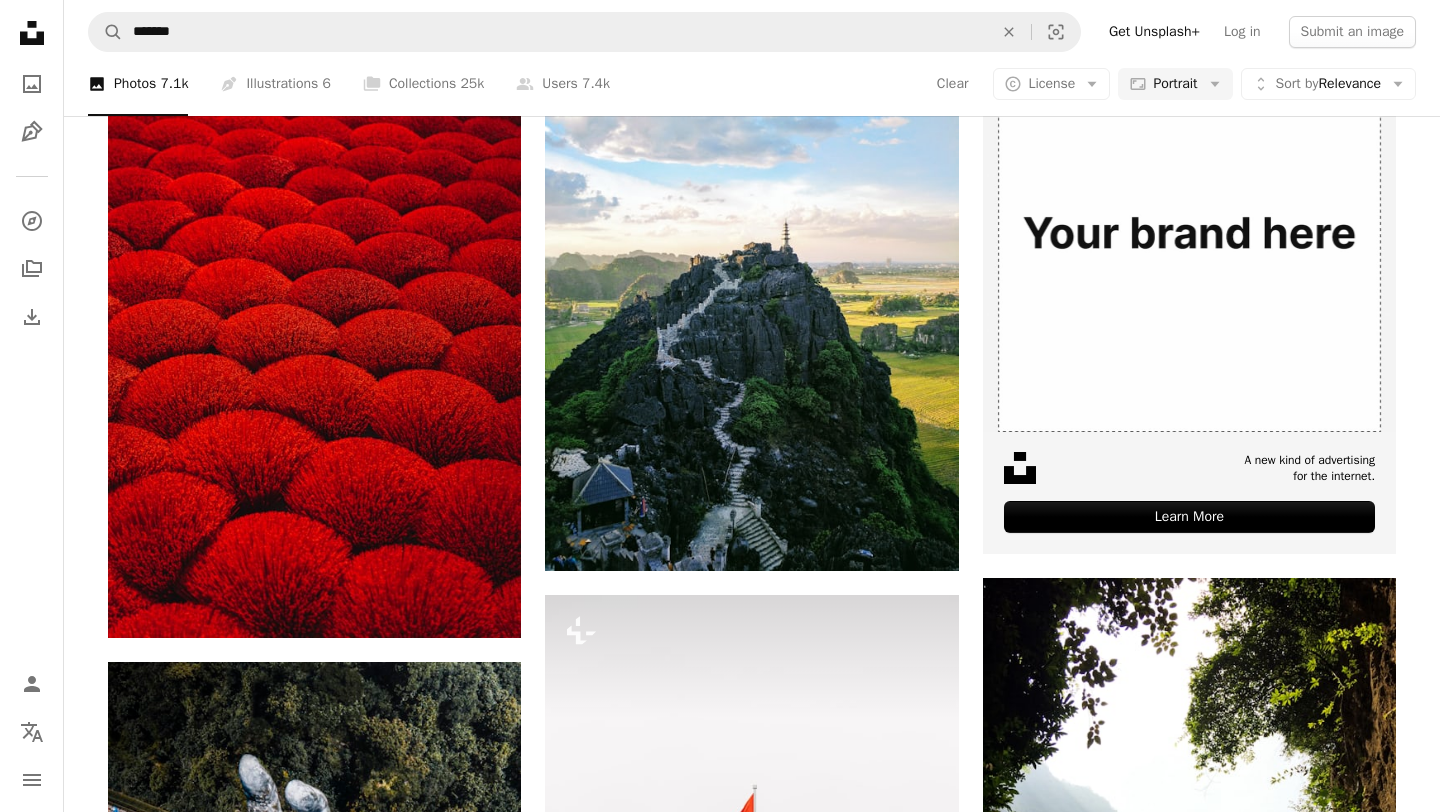 scroll, scrollTop: 478, scrollLeft: 0, axis: vertical 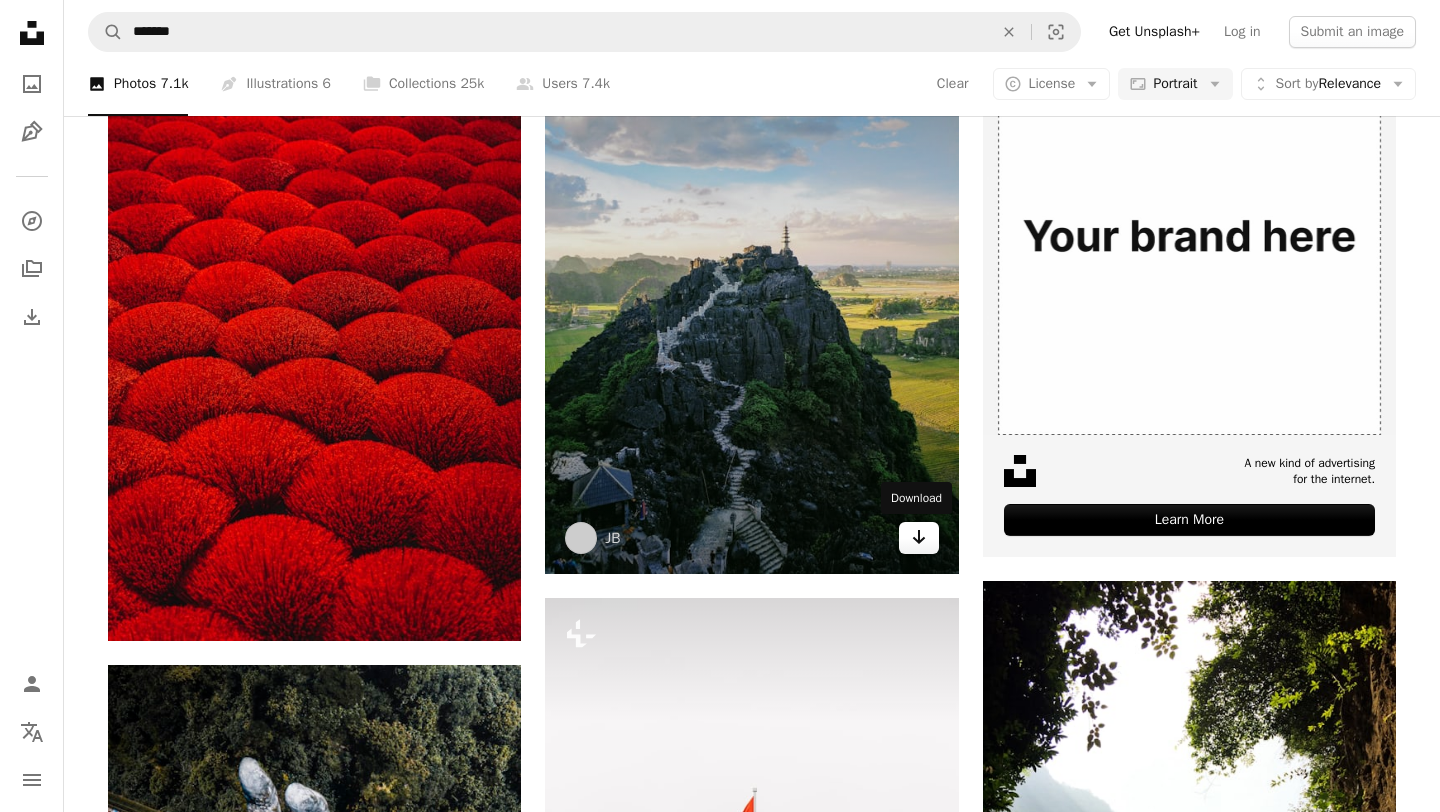 click on "Arrow pointing down" 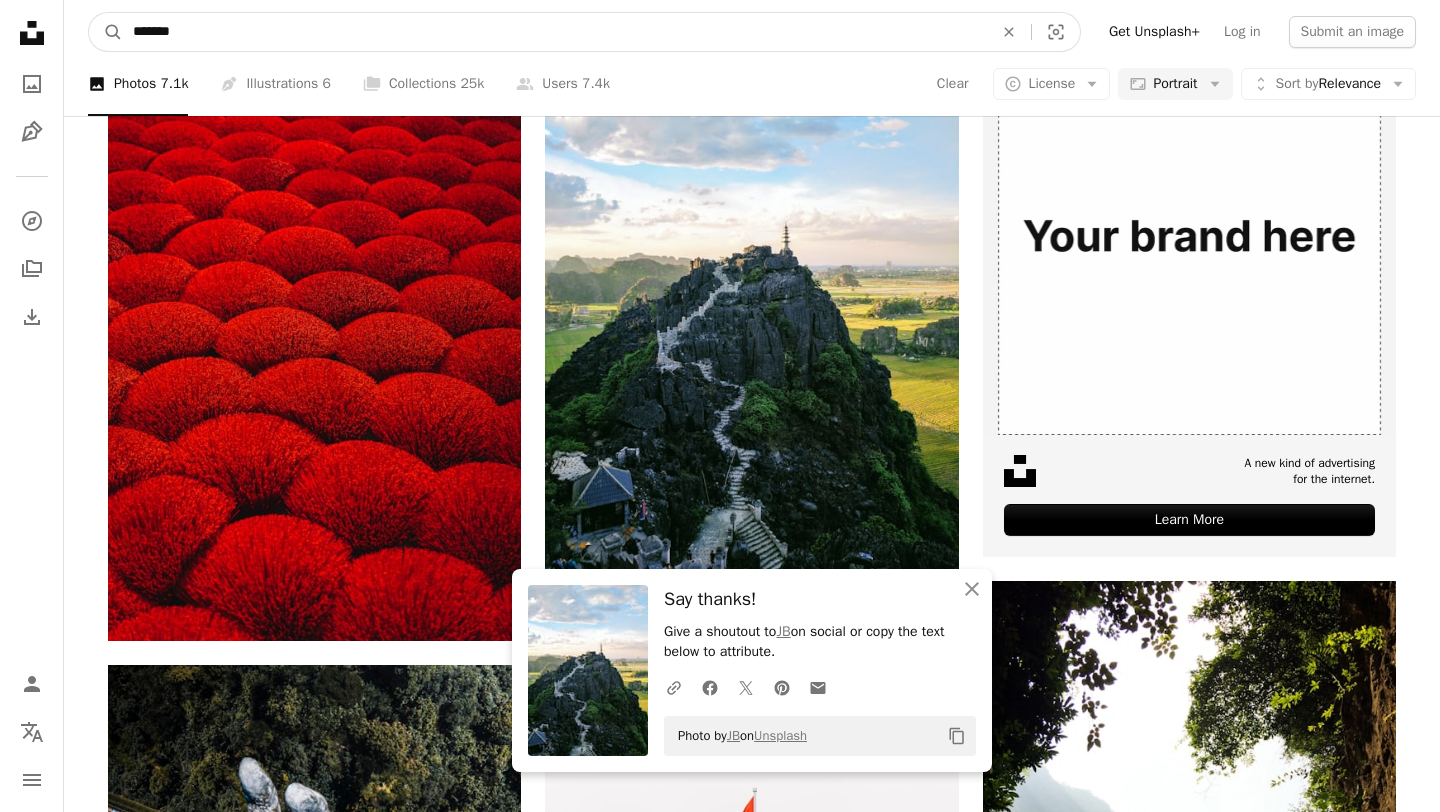 click on "*******" at bounding box center [555, 32] 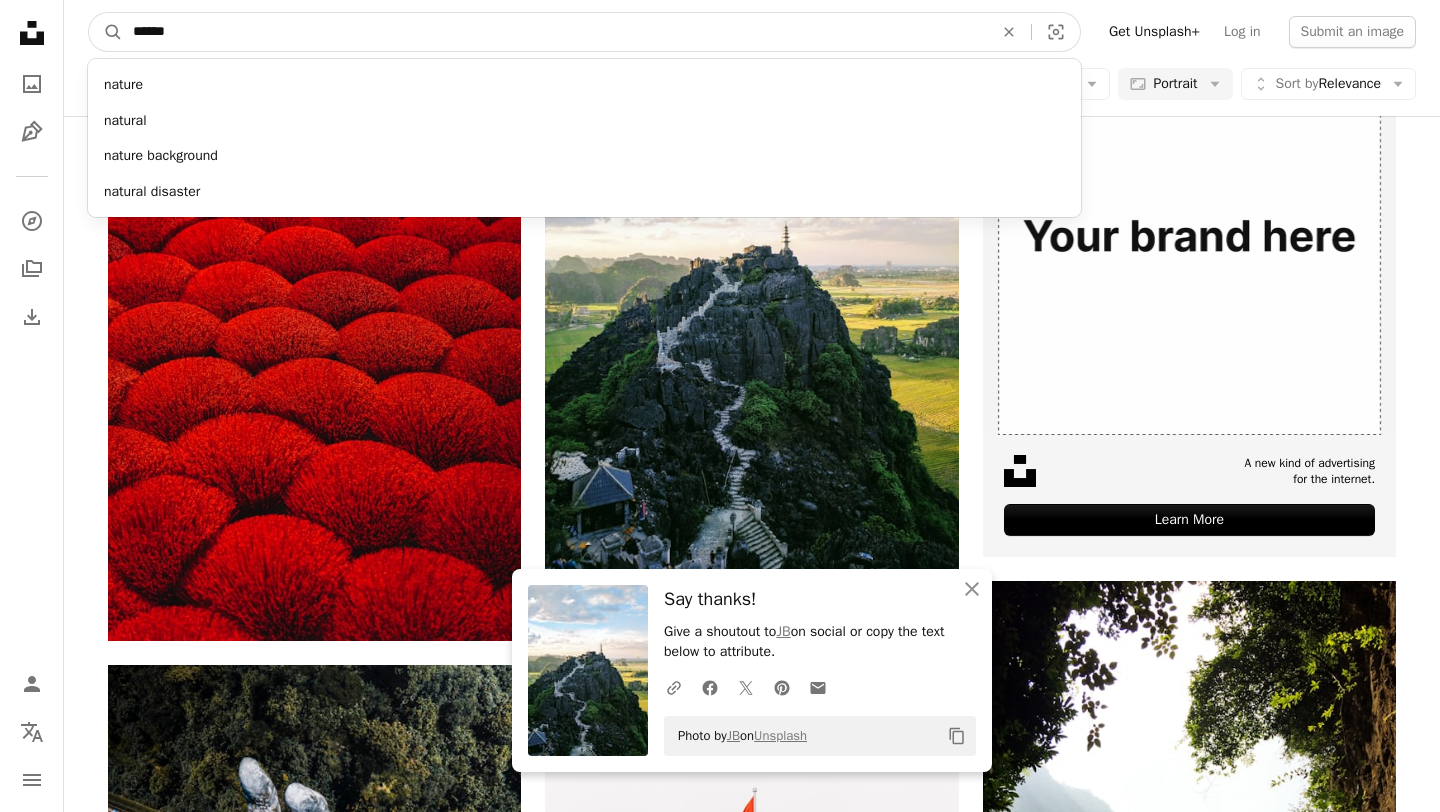 type on "******" 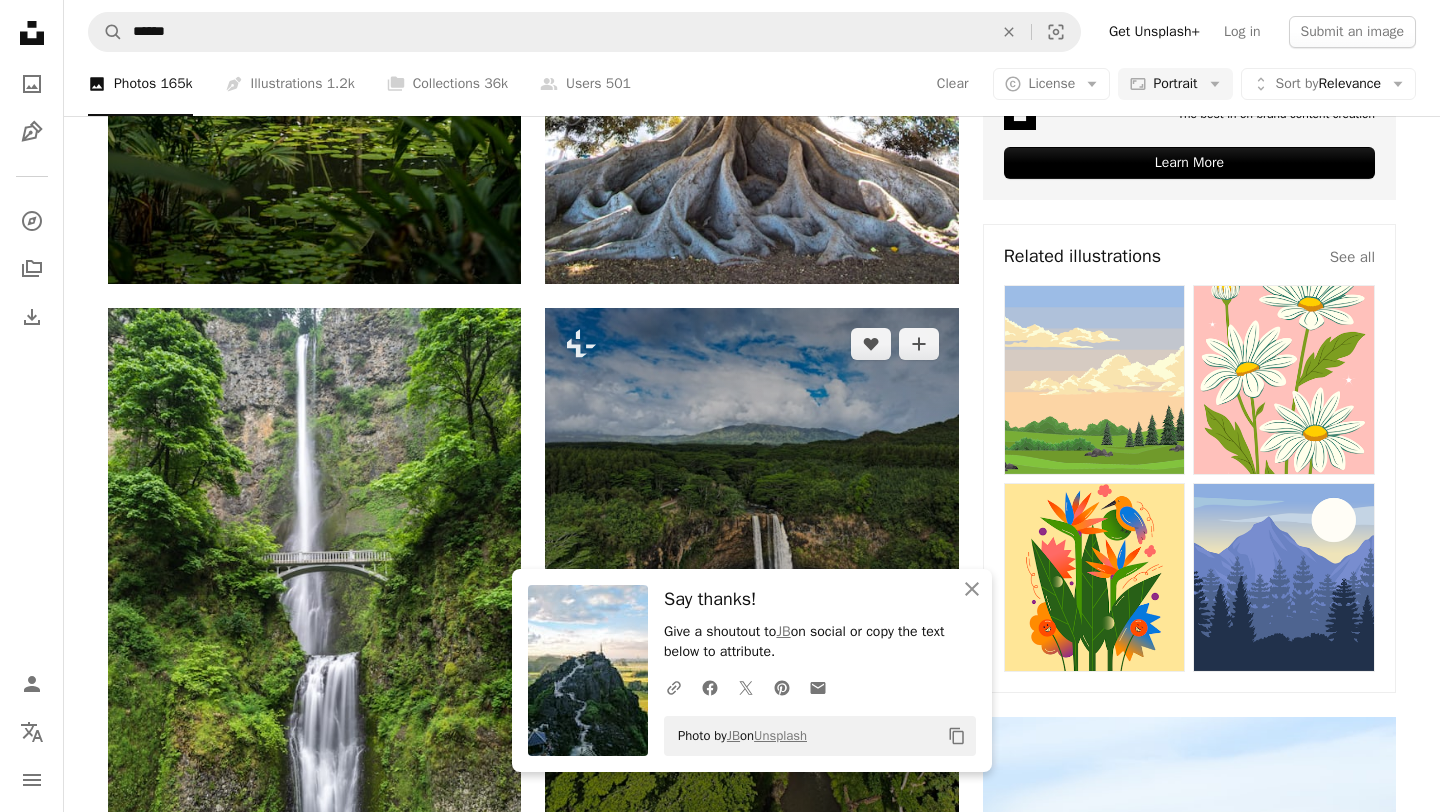 scroll, scrollTop: 0, scrollLeft: 0, axis: both 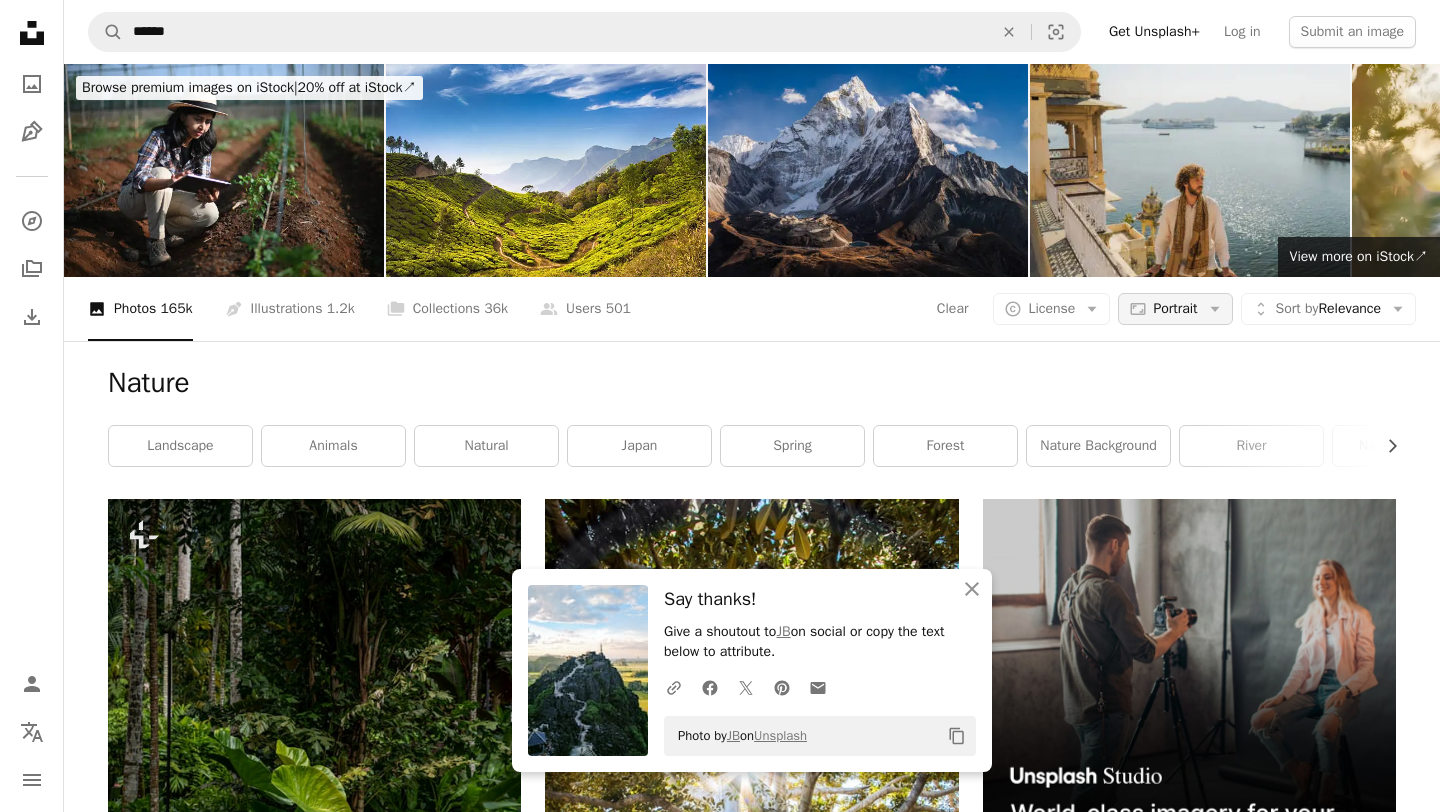 click on "Portrait" at bounding box center [1175, 309] 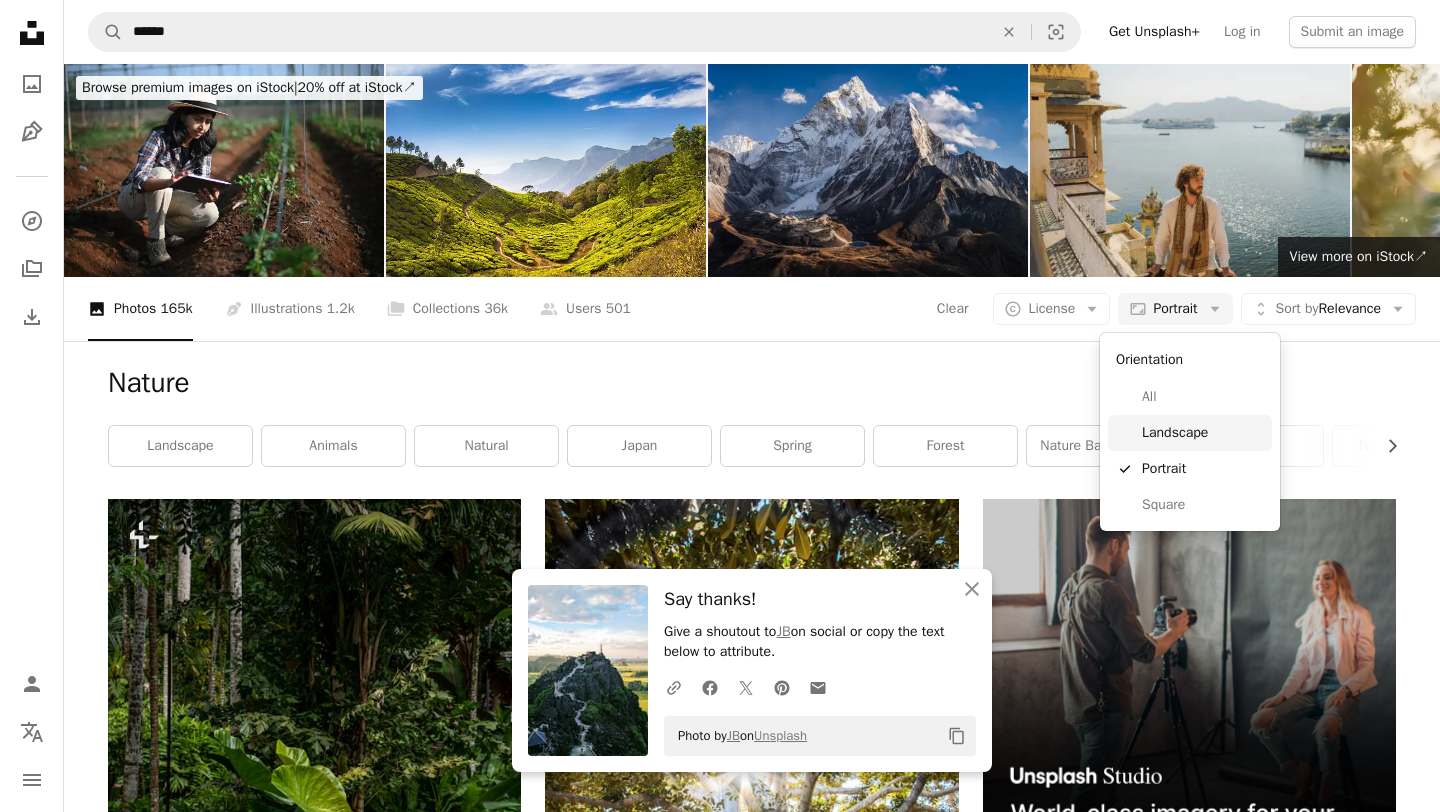 click on "Landscape" at bounding box center [1203, 433] 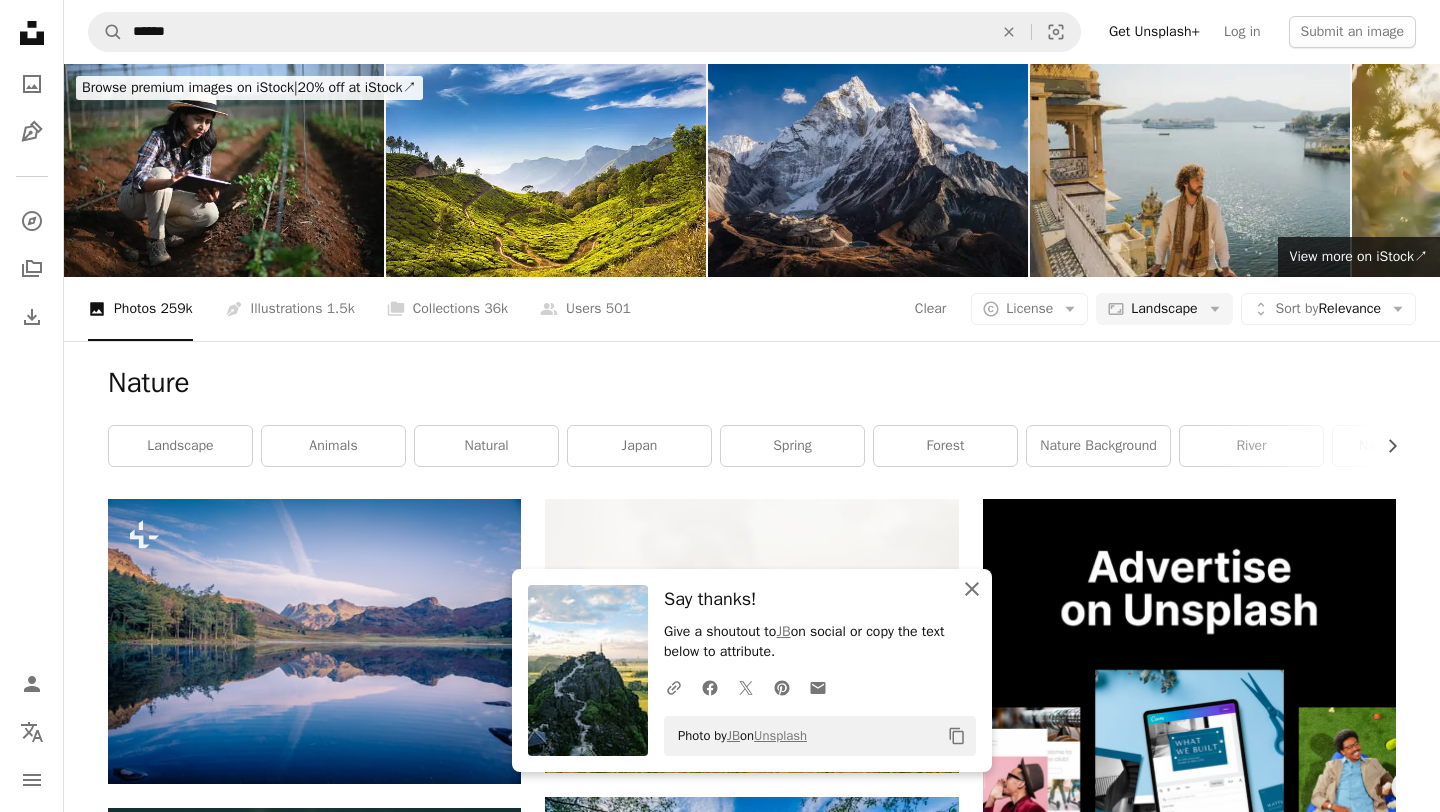 click on "An X shape" 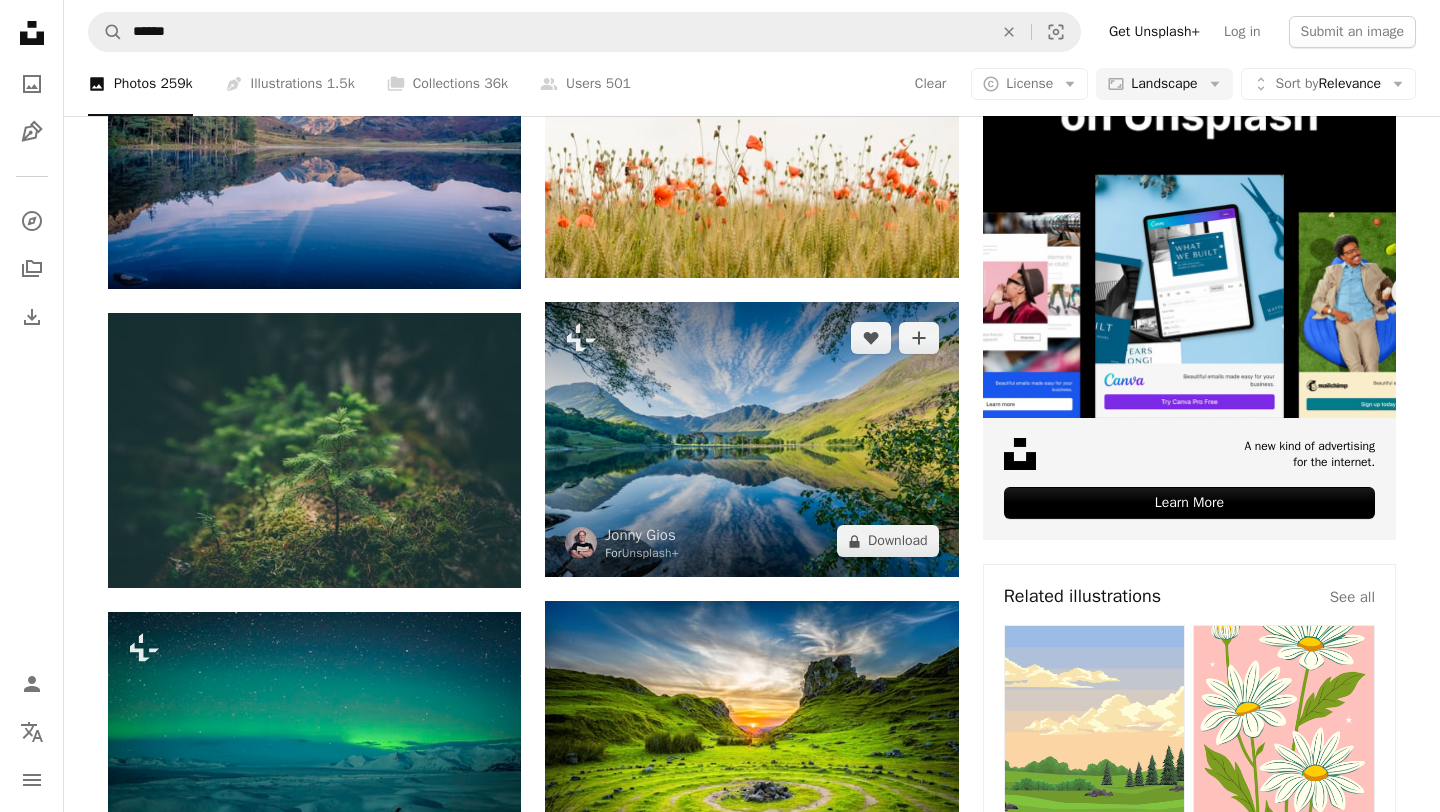 scroll, scrollTop: 484, scrollLeft: 0, axis: vertical 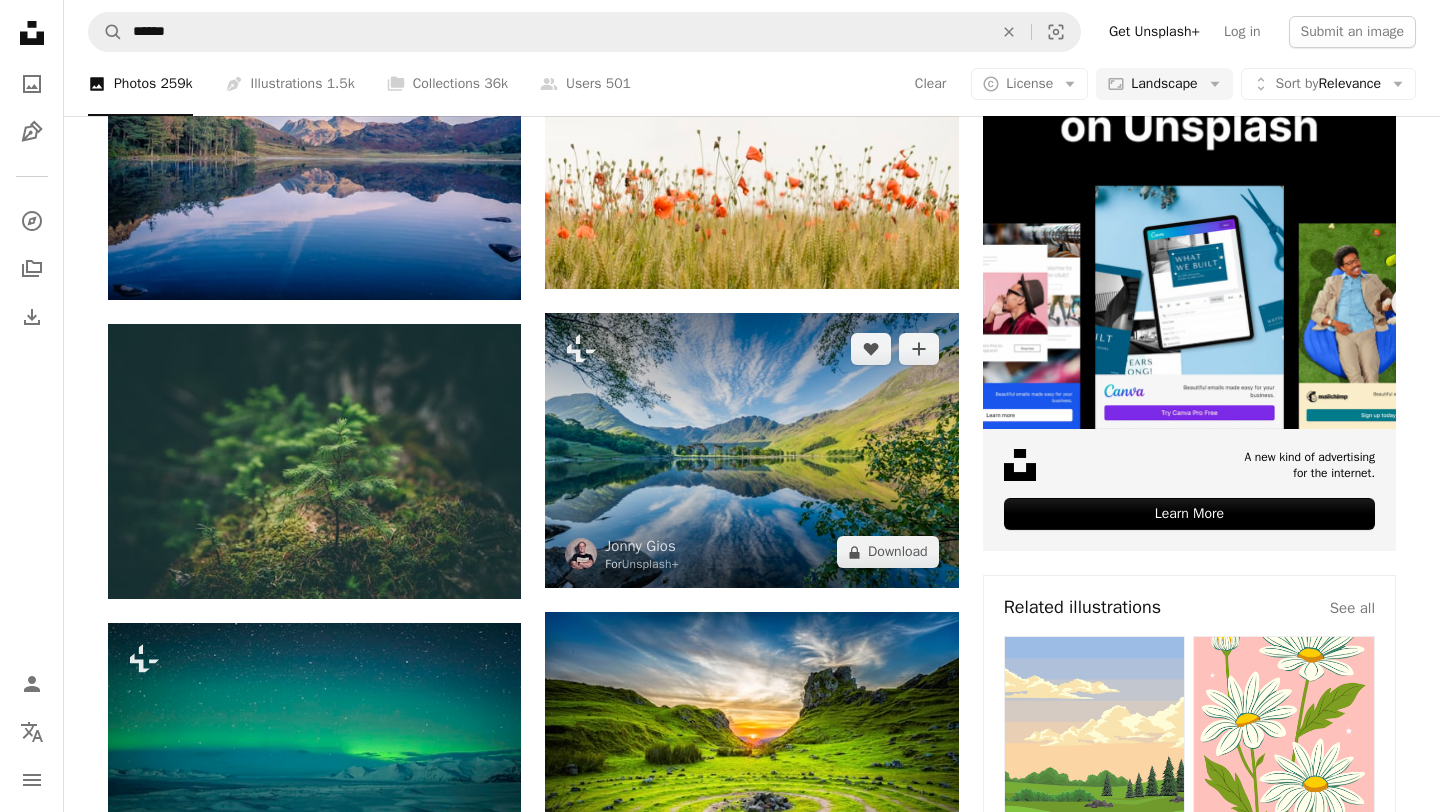 click at bounding box center (751, 450) 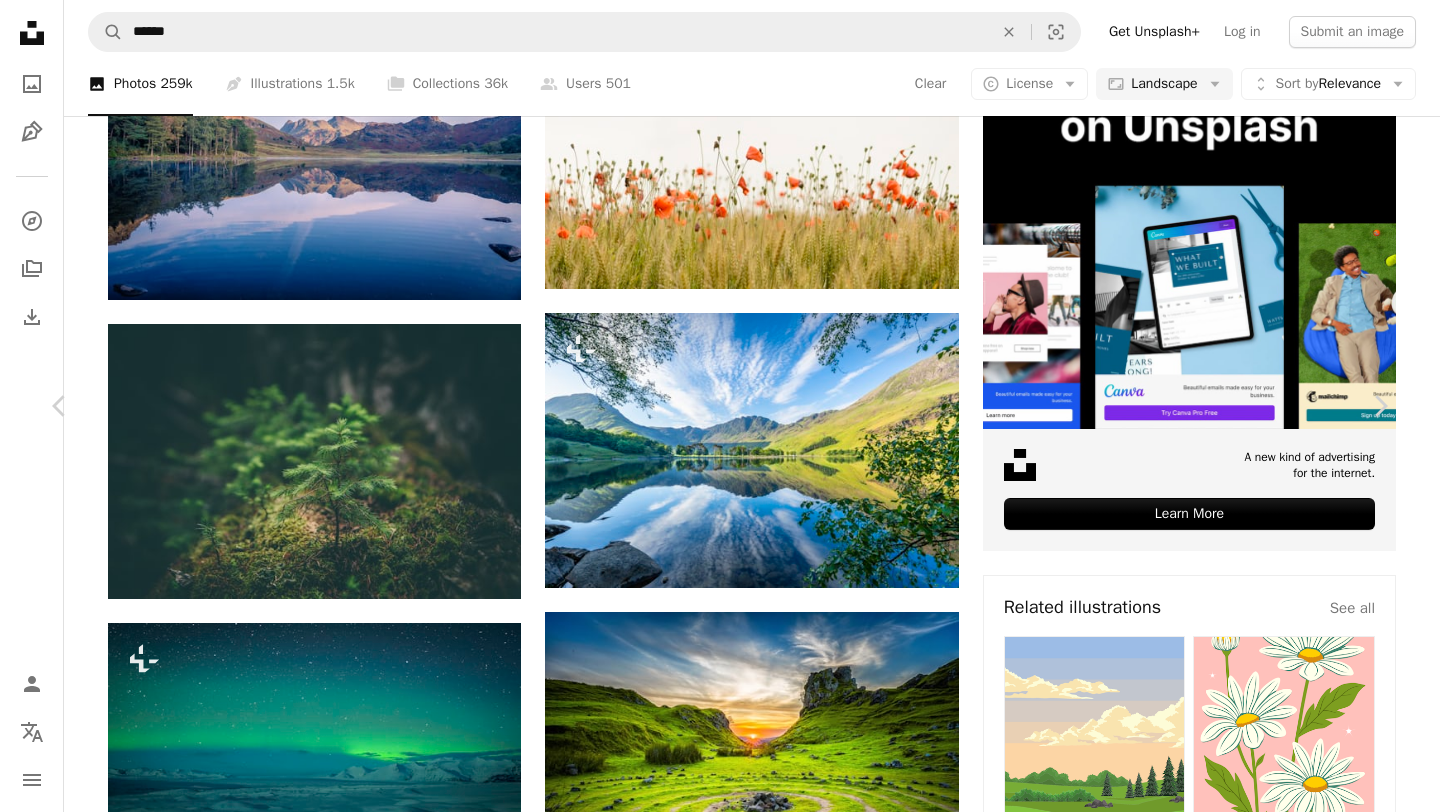 click on "An X shape" at bounding box center [20, 20] 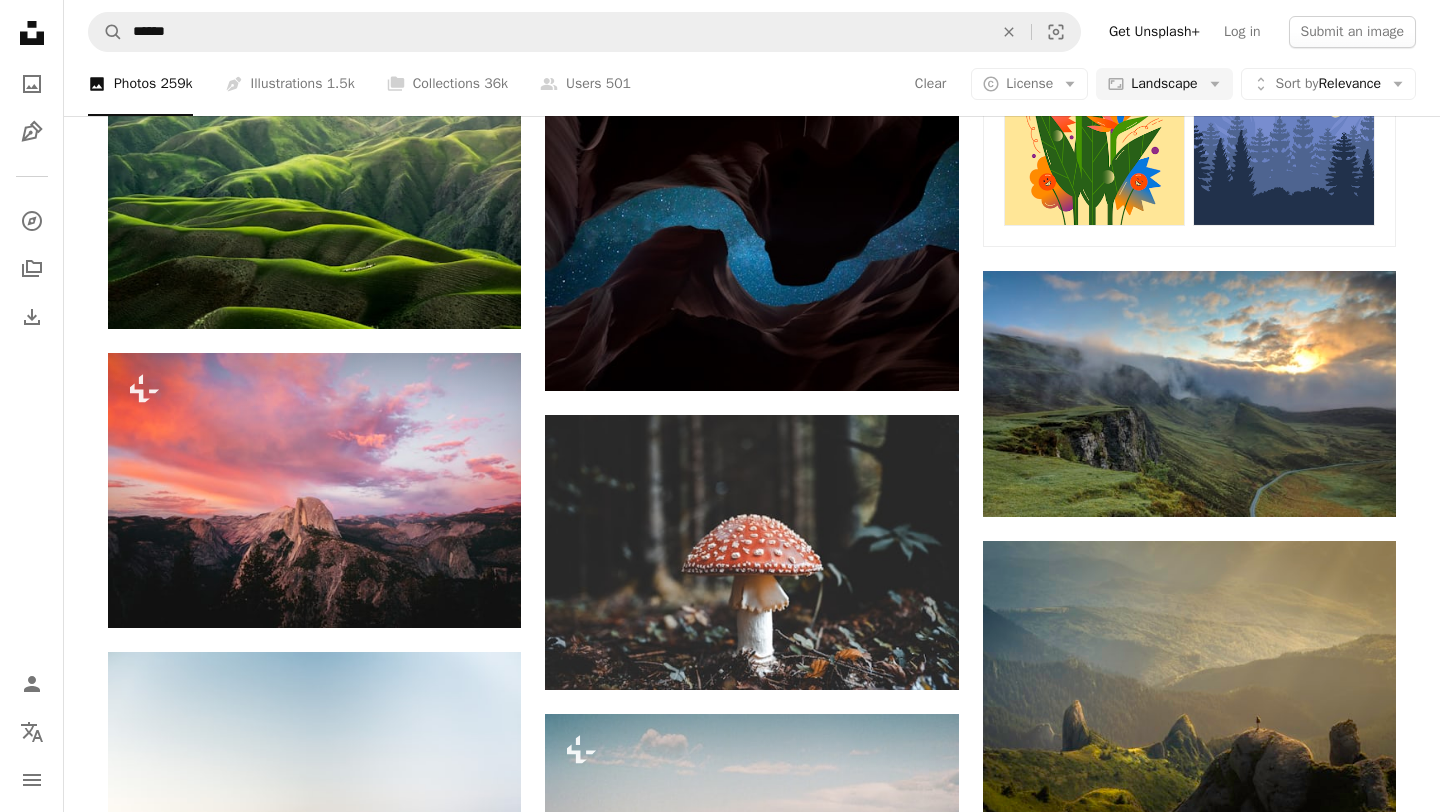 scroll, scrollTop: 1283, scrollLeft: 0, axis: vertical 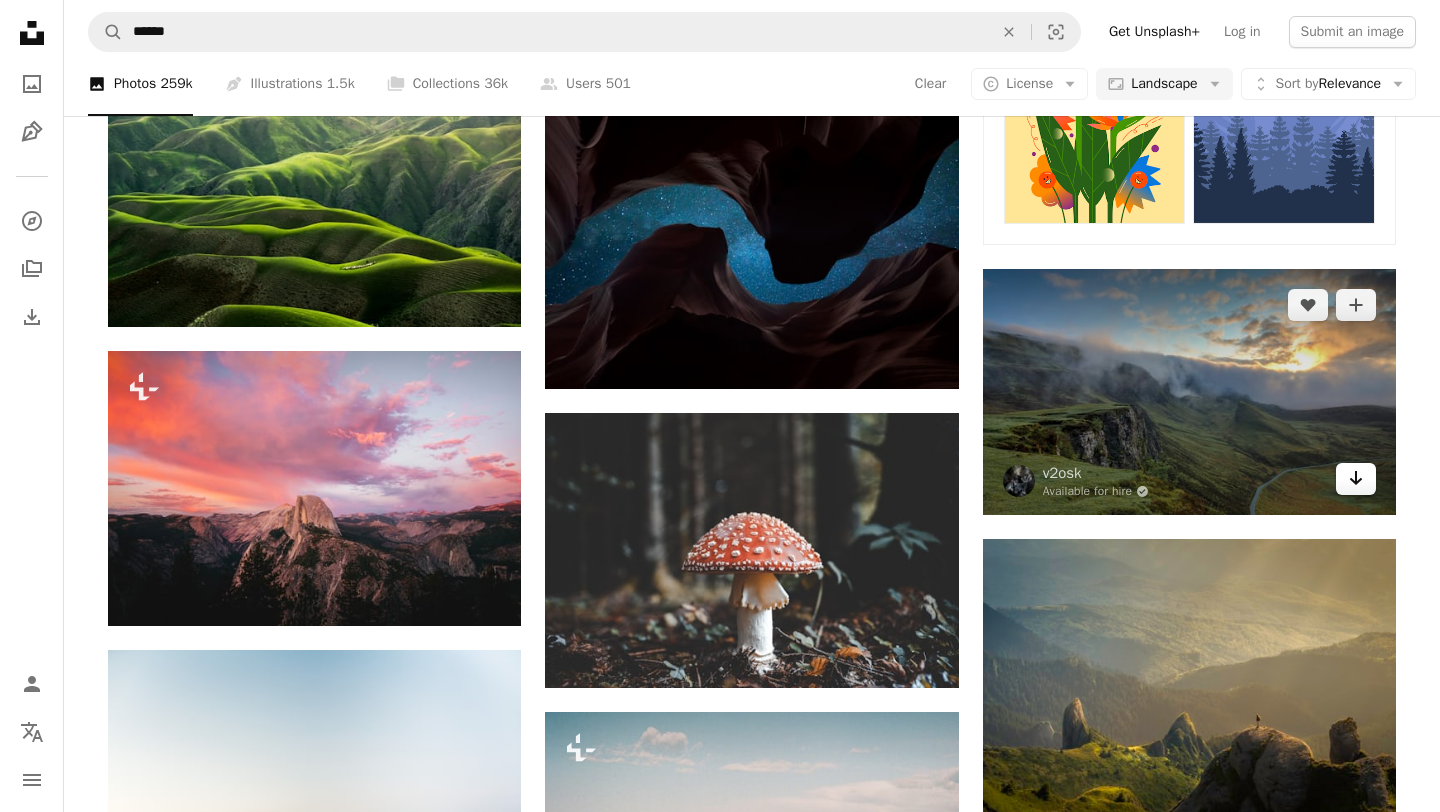 click 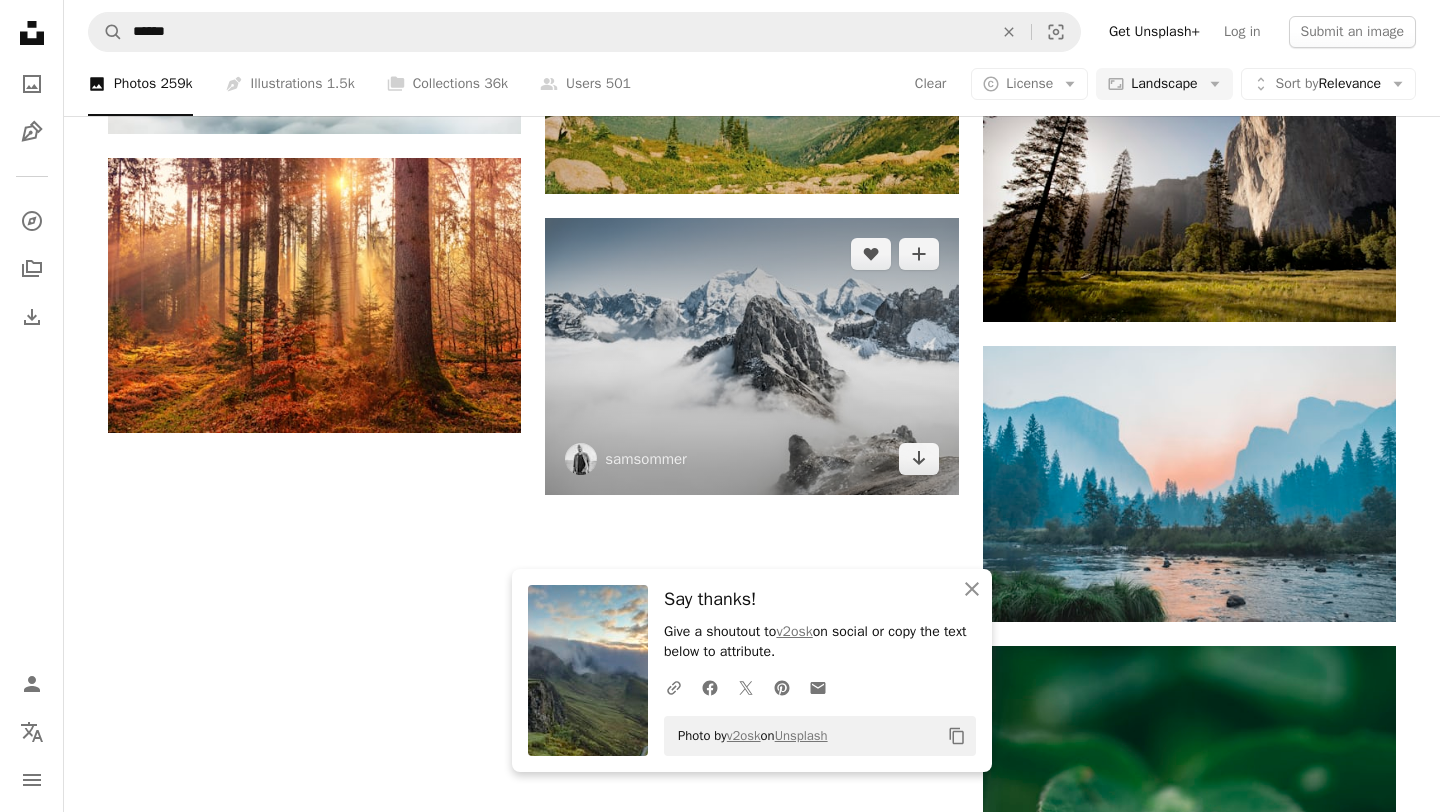 scroll, scrollTop: 2067, scrollLeft: 0, axis: vertical 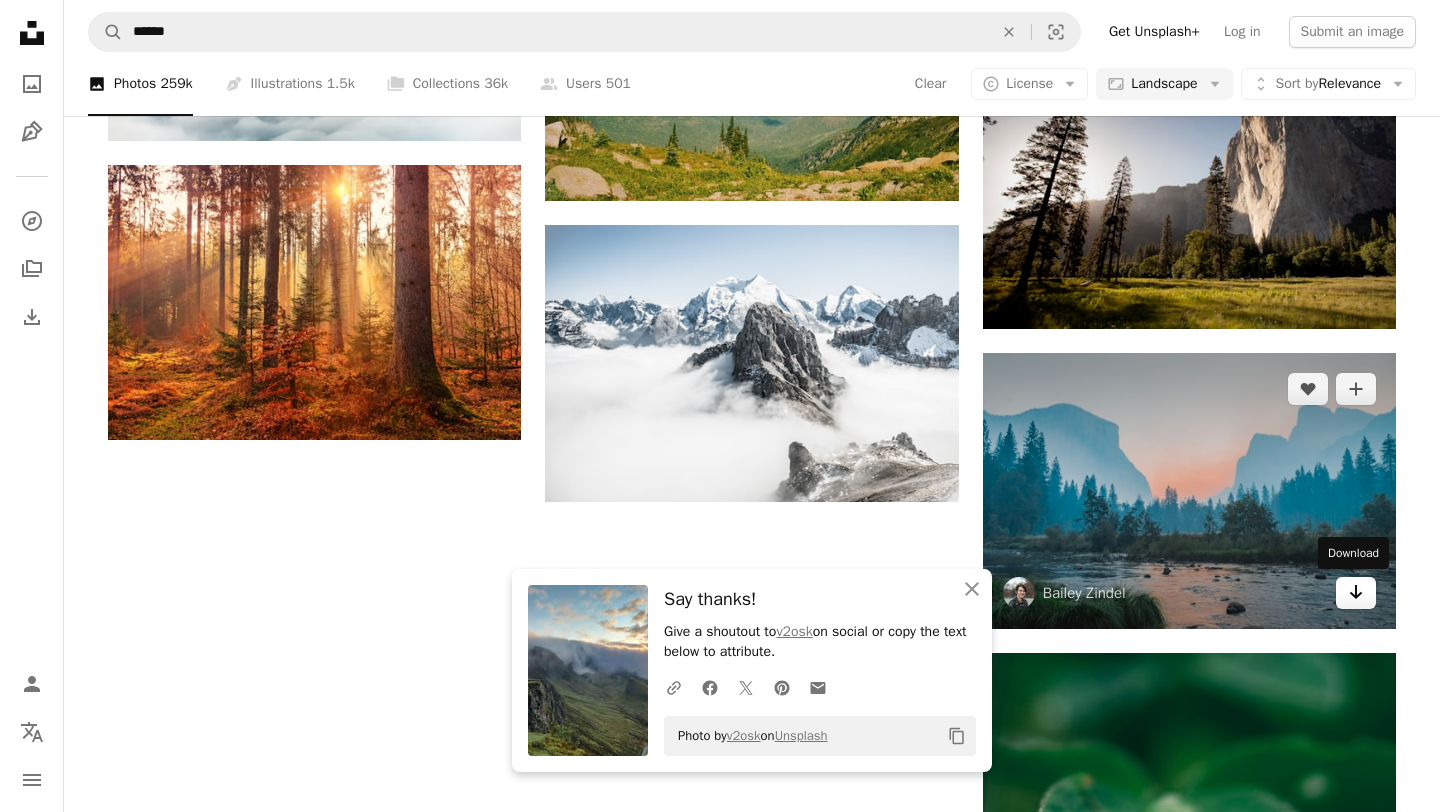click on "Arrow pointing down" at bounding box center [1356, 593] 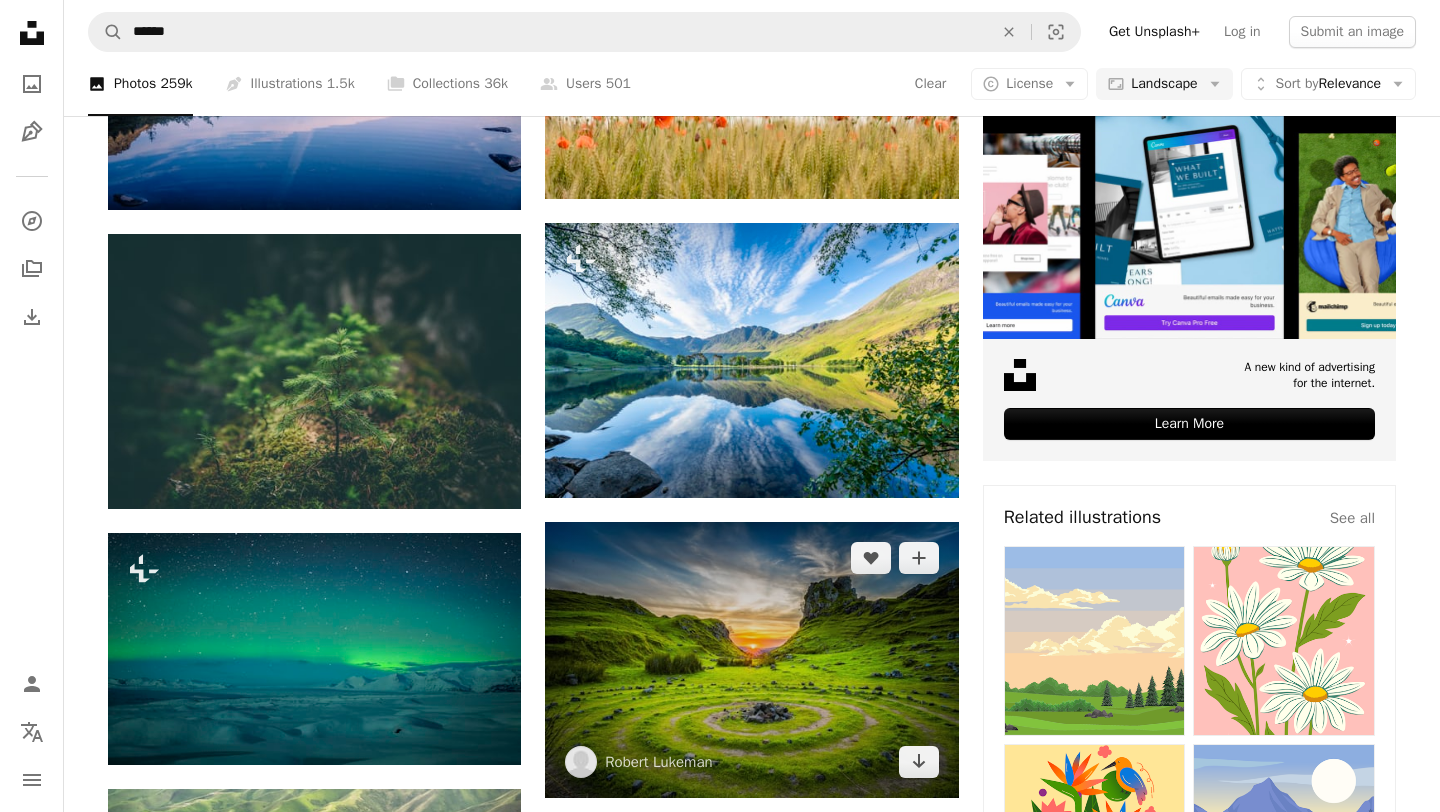 scroll, scrollTop: 571, scrollLeft: 0, axis: vertical 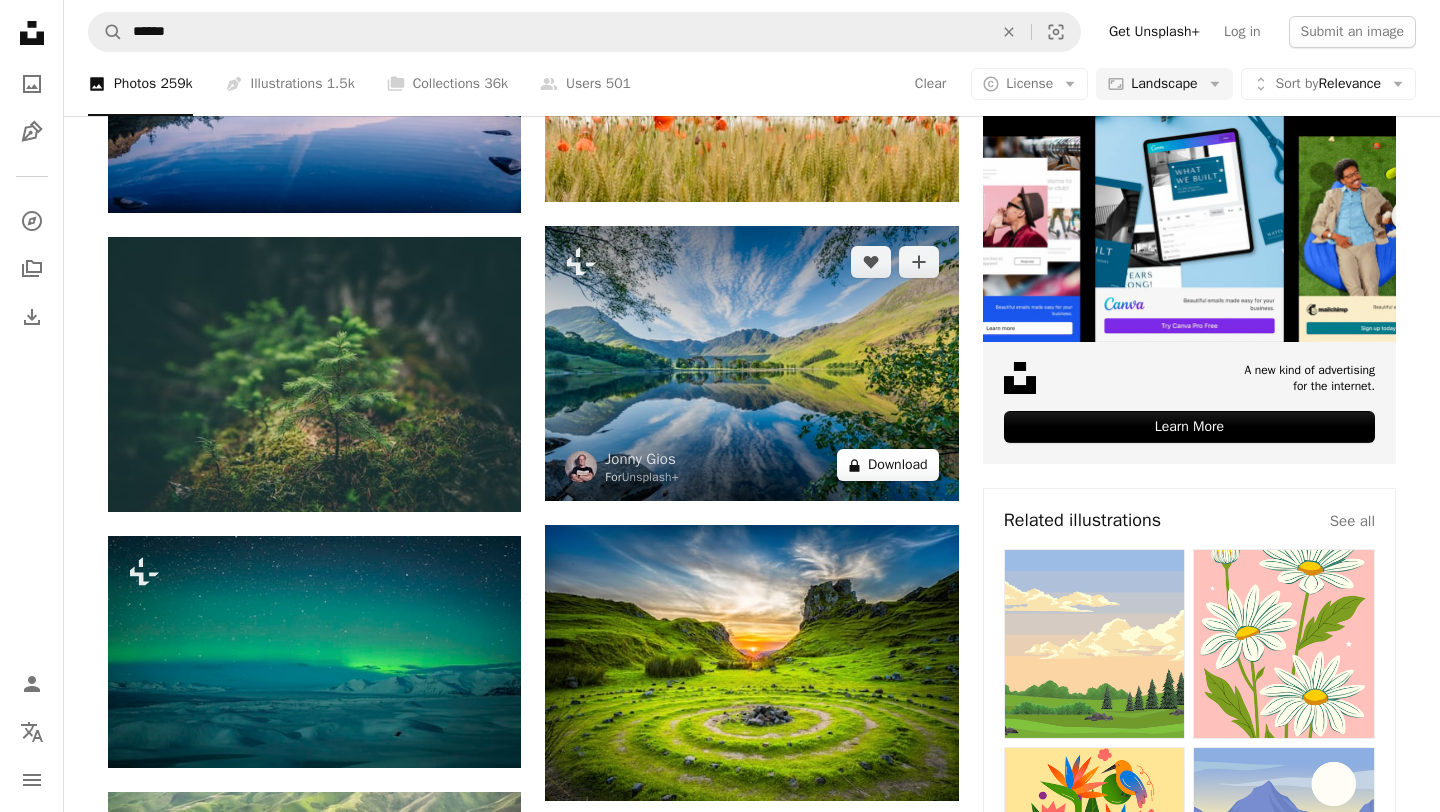 click on "A lock" 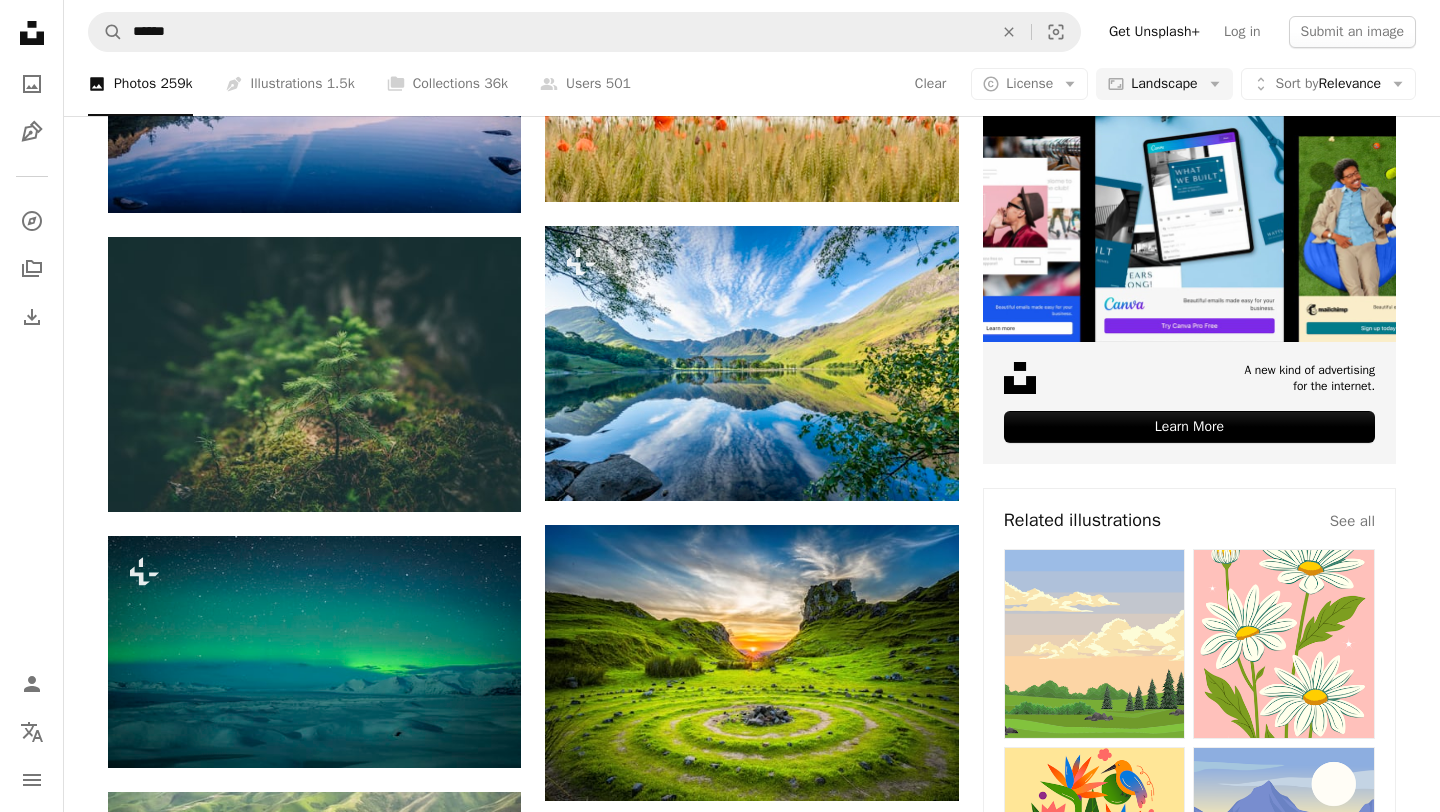 click at bounding box center (458, 4098) 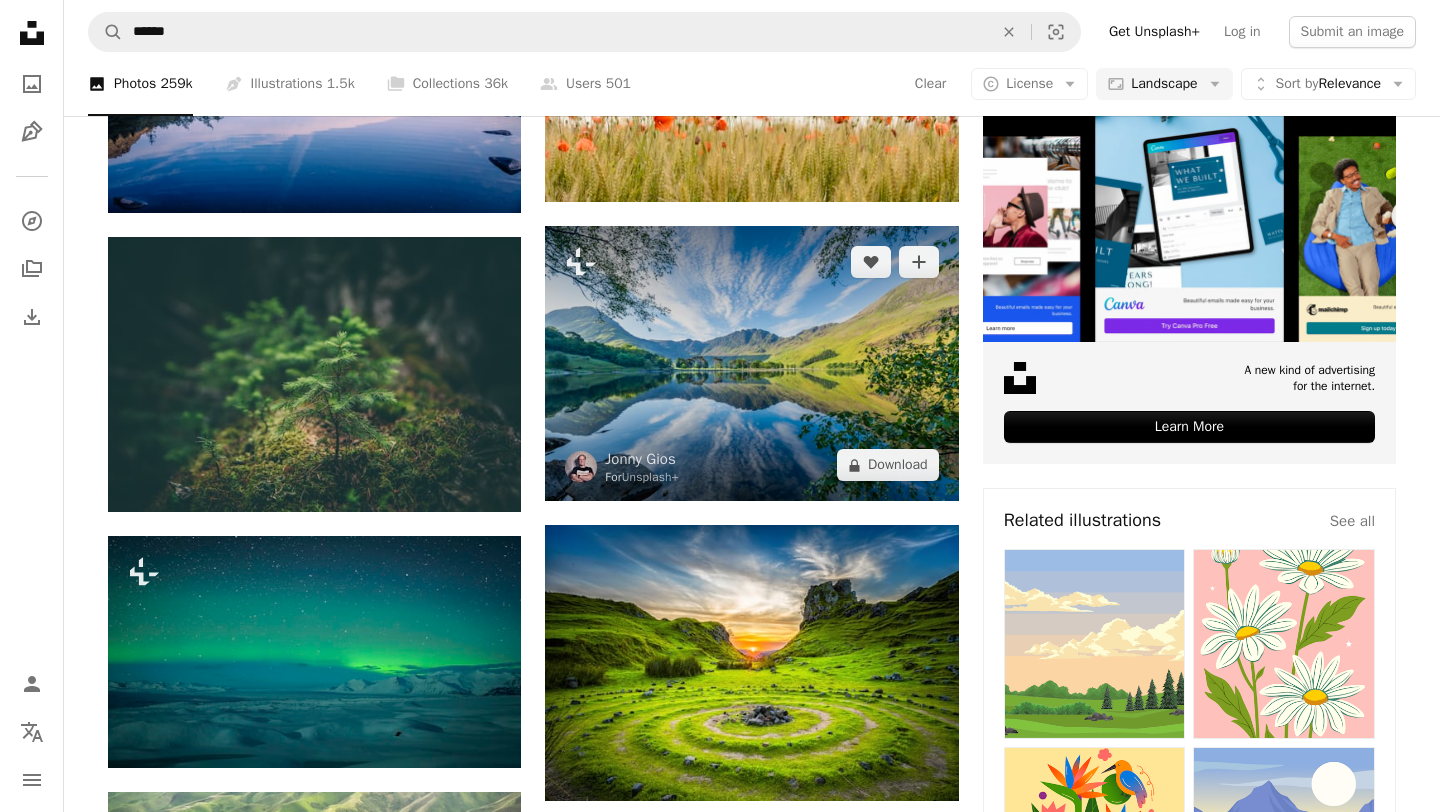 click at bounding box center [751, 363] 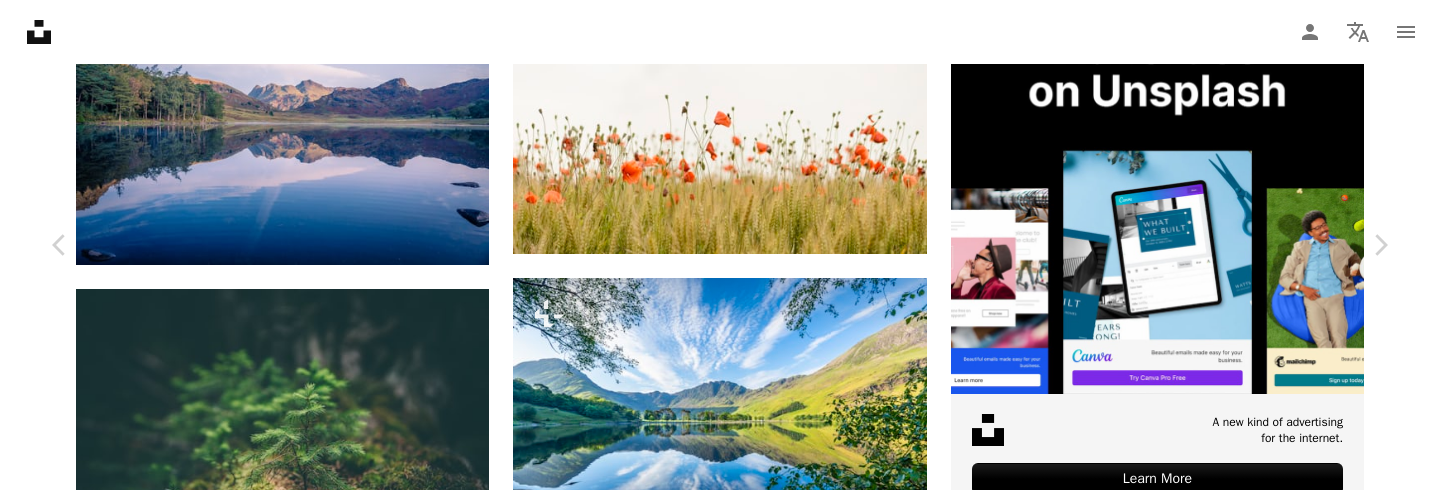 click on "An X shape" at bounding box center [20, 20] 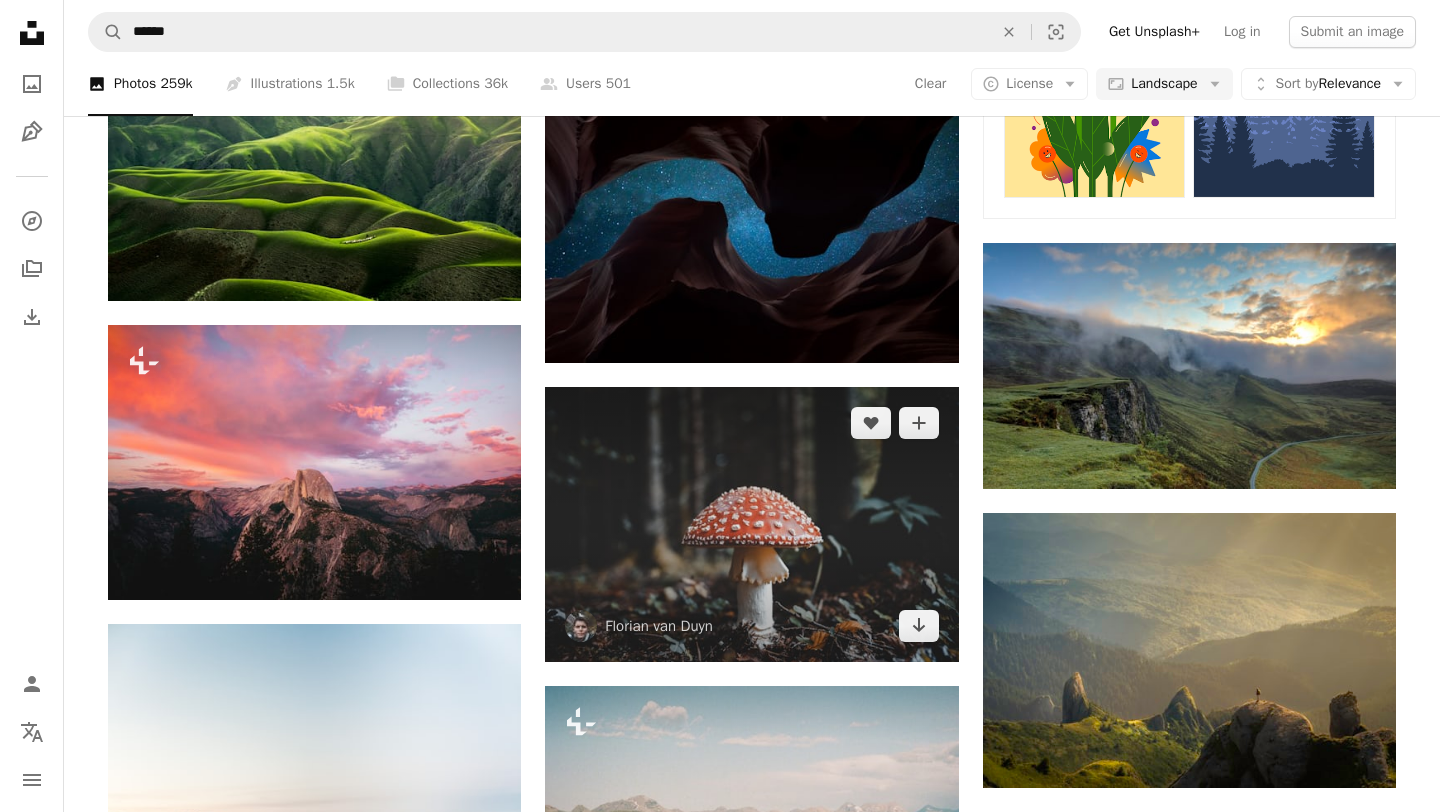 scroll, scrollTop: 1312, scrollLeft: 0, axis: vertical 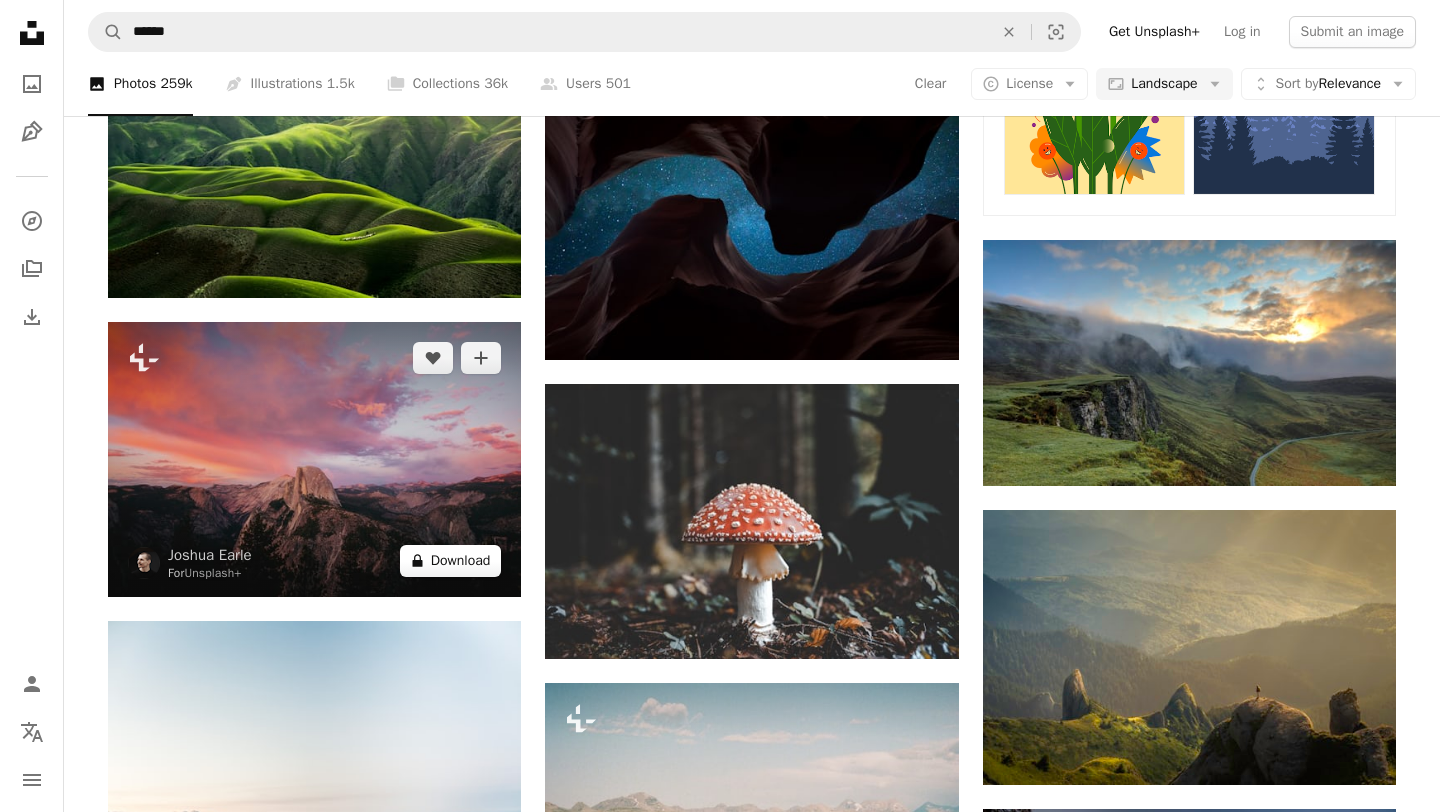 click on "A lock" 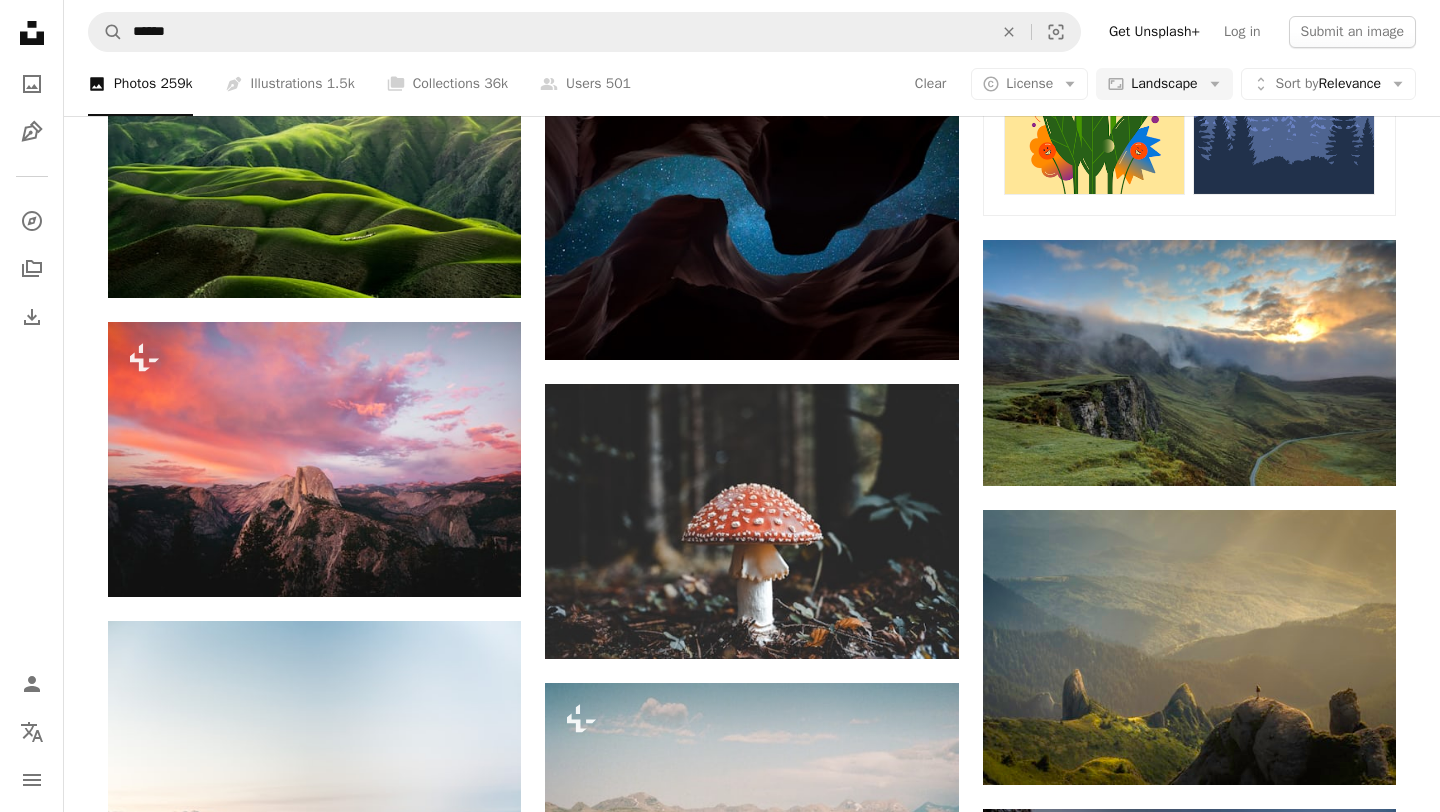 click on "An X shape" at bounding box center [20, 20] 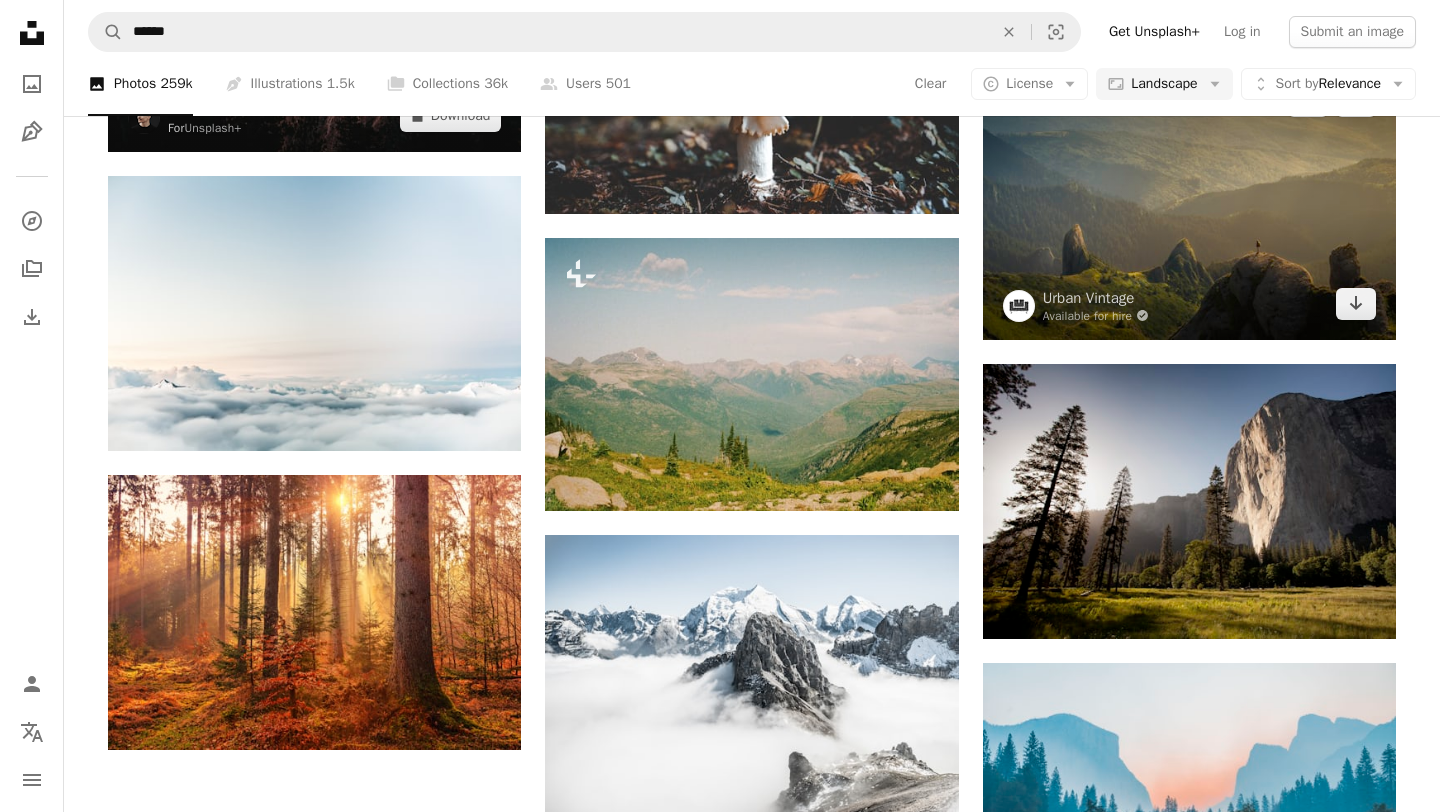 scroll, scrollTop: 1758, scrollLeft: 0, axis: vertical 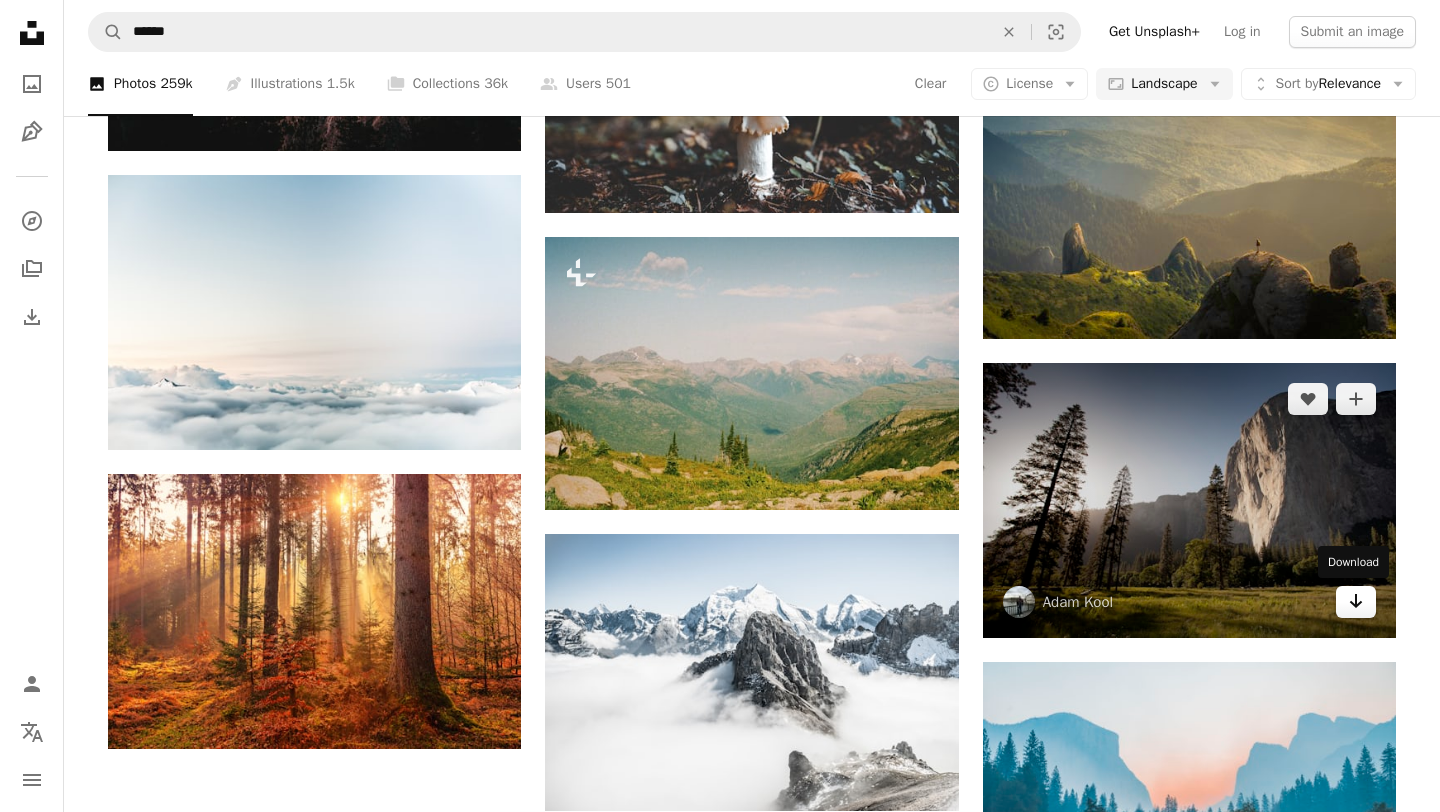 click on "Arrow pointing down" at bounding box center [1356, 602] 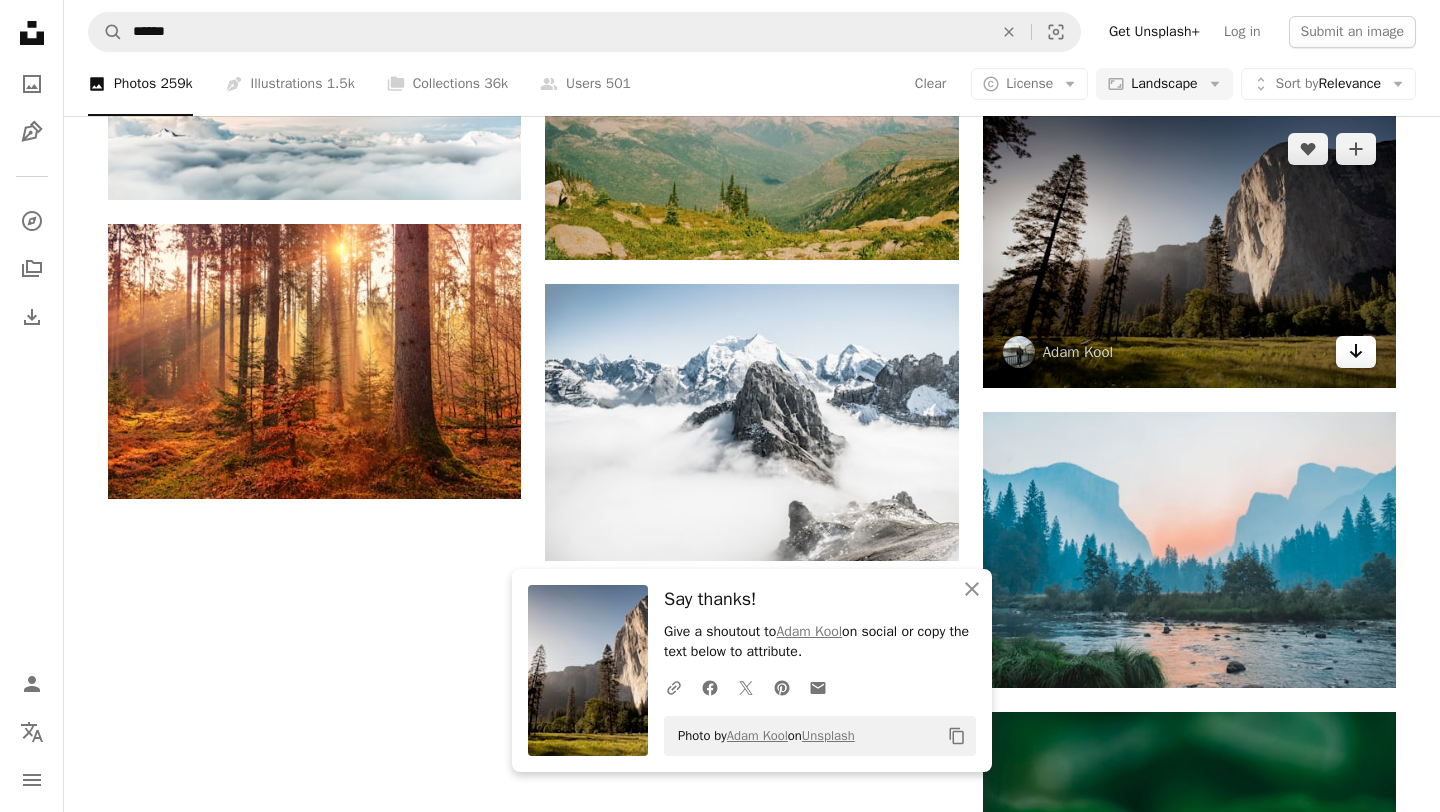 scroll, scrollTop: 2020, scrollLeft: 0, axis: vertical 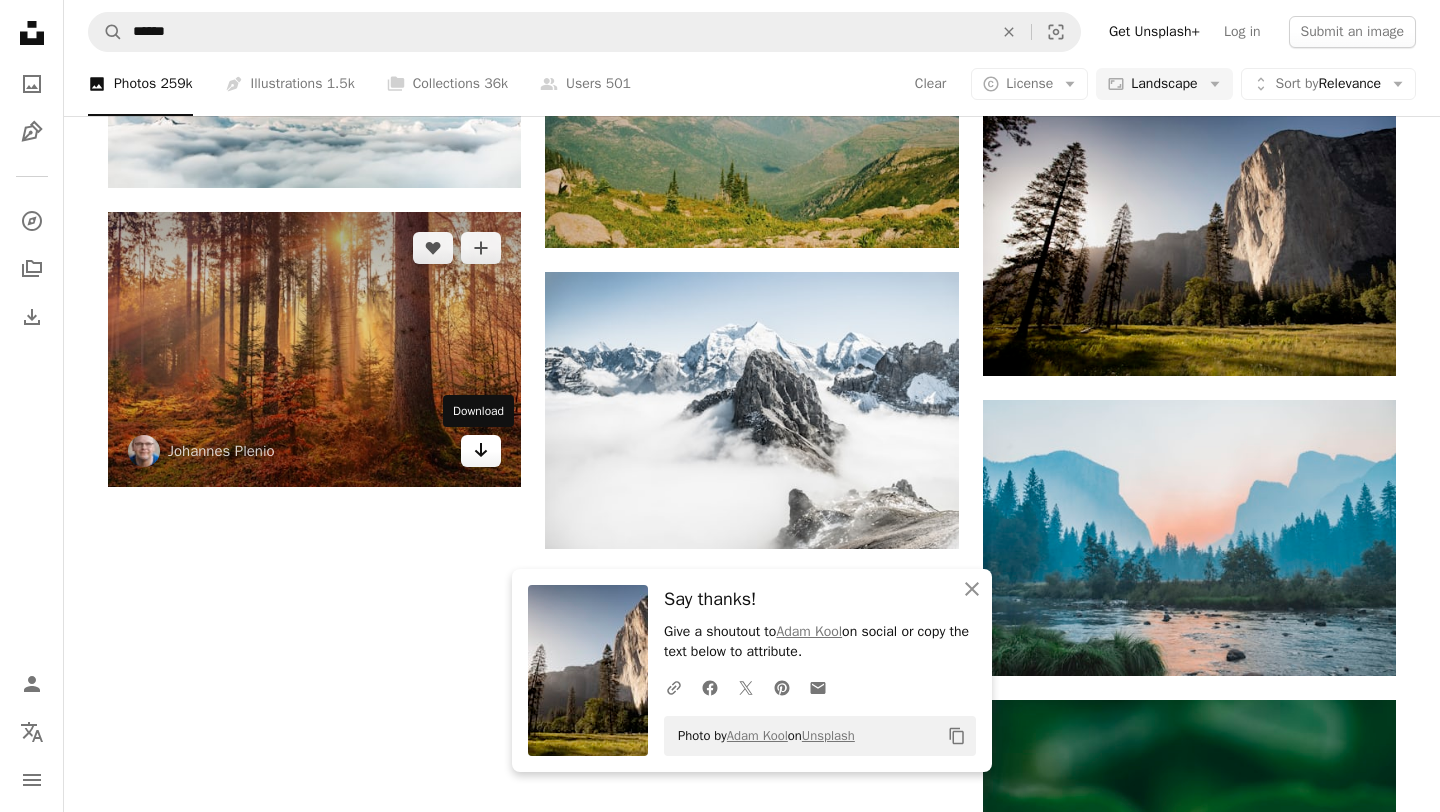 click on "Arrow pointing down" at bounding box center (481, 451) 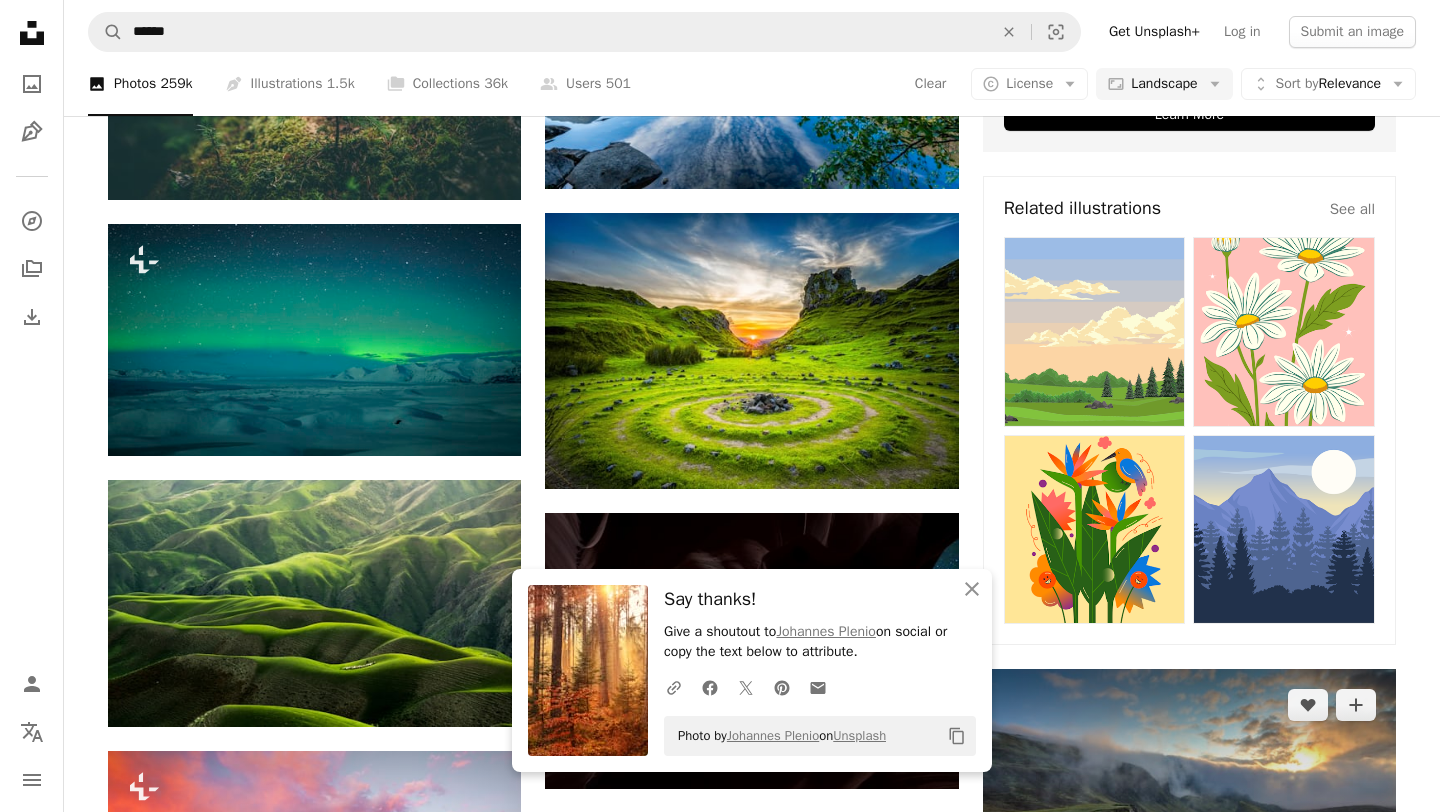 scroll, scrollTop: 881, scrollLeft: 0, axis: vertical 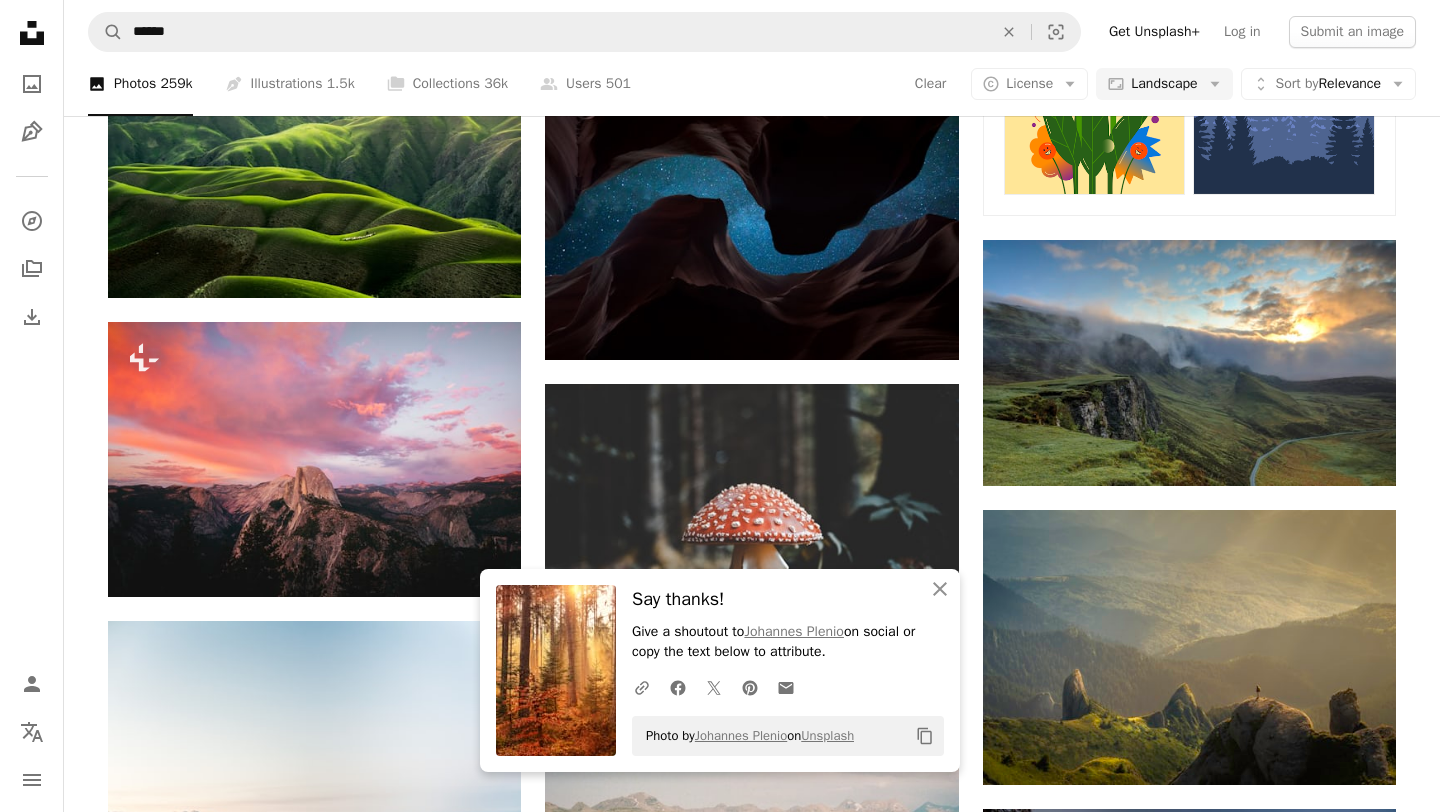 click on "An X shape" at bounding box center (20, 20) 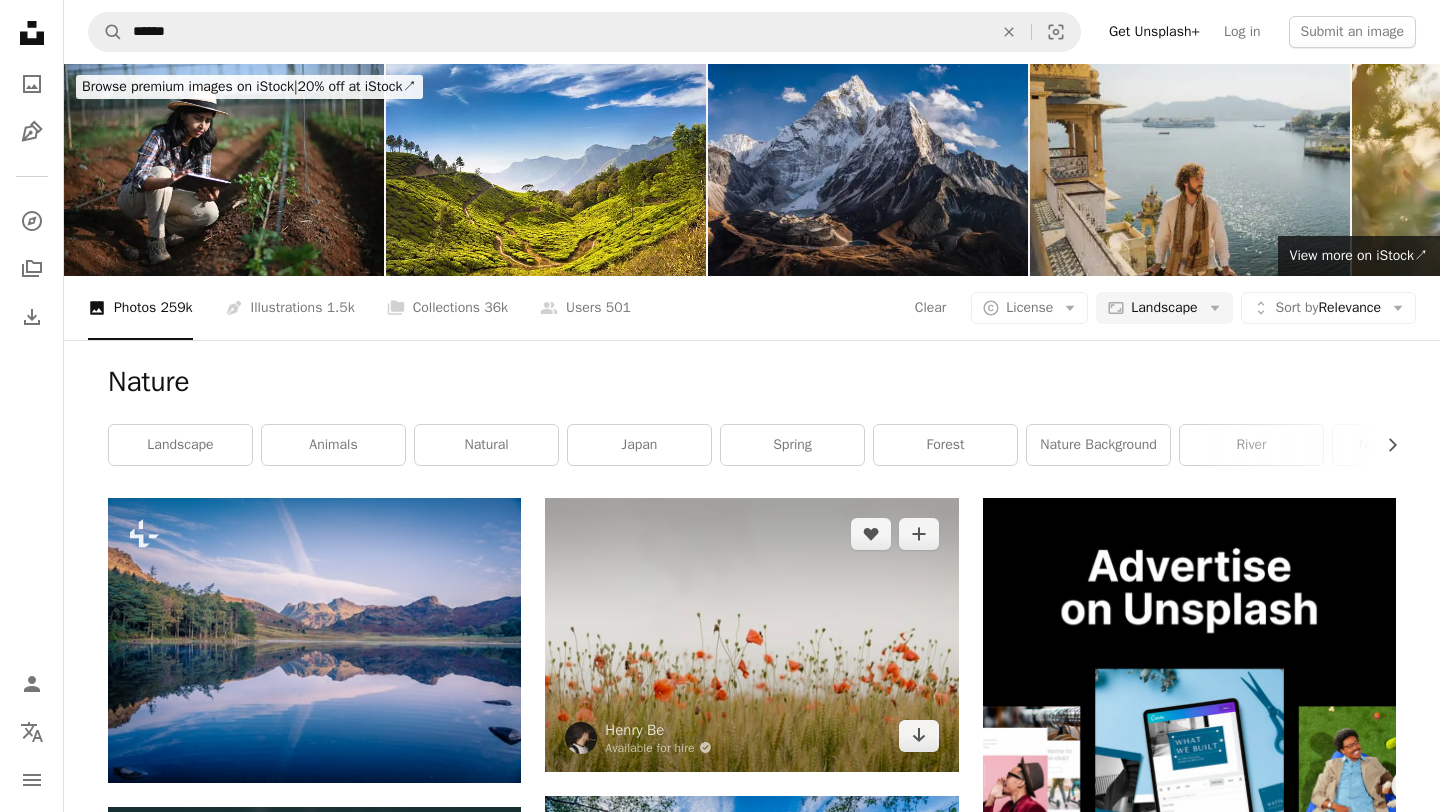 scroll, scrollTop: 106, scrollLeft: 0, axis: vertical 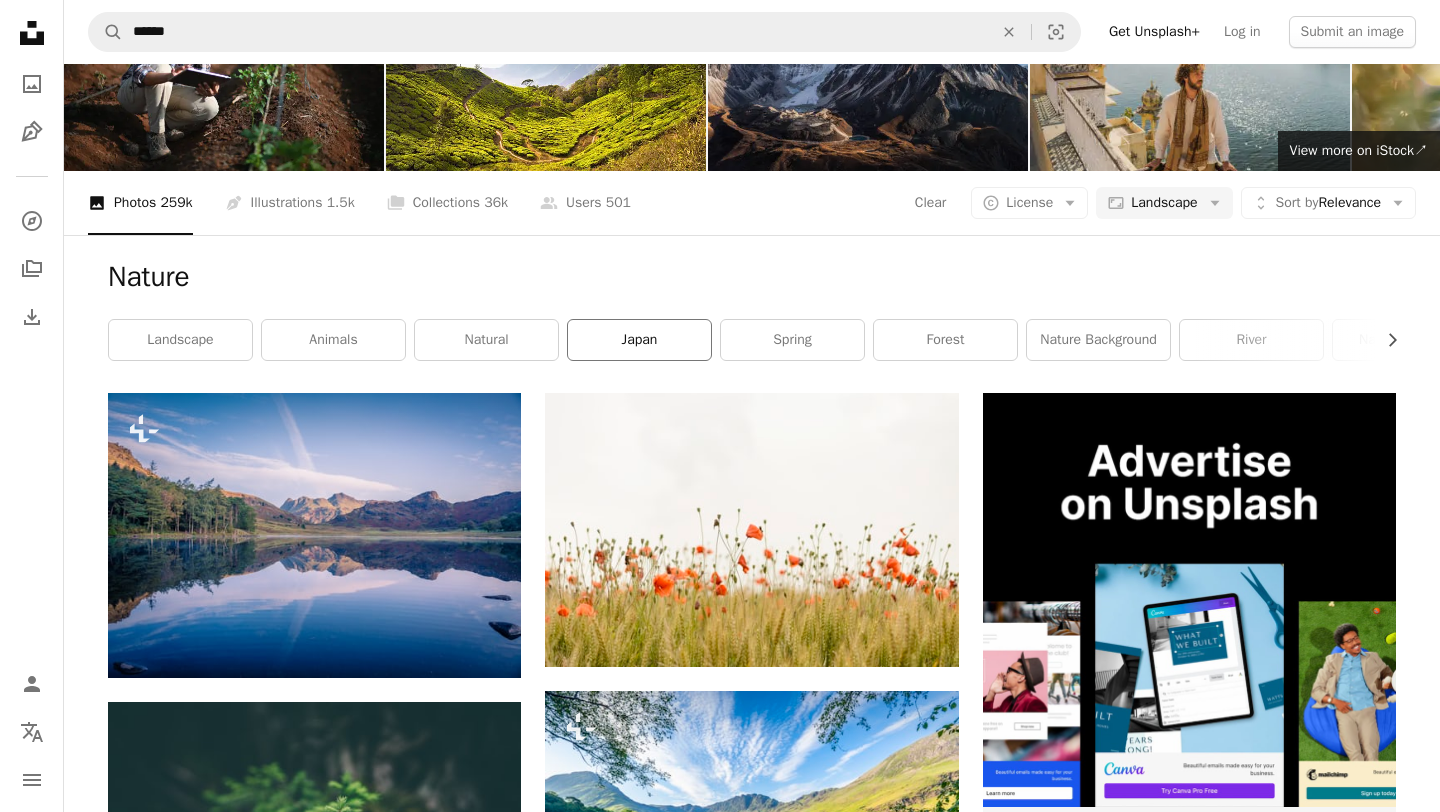 click on "japan" at bounding box center (639, 340) 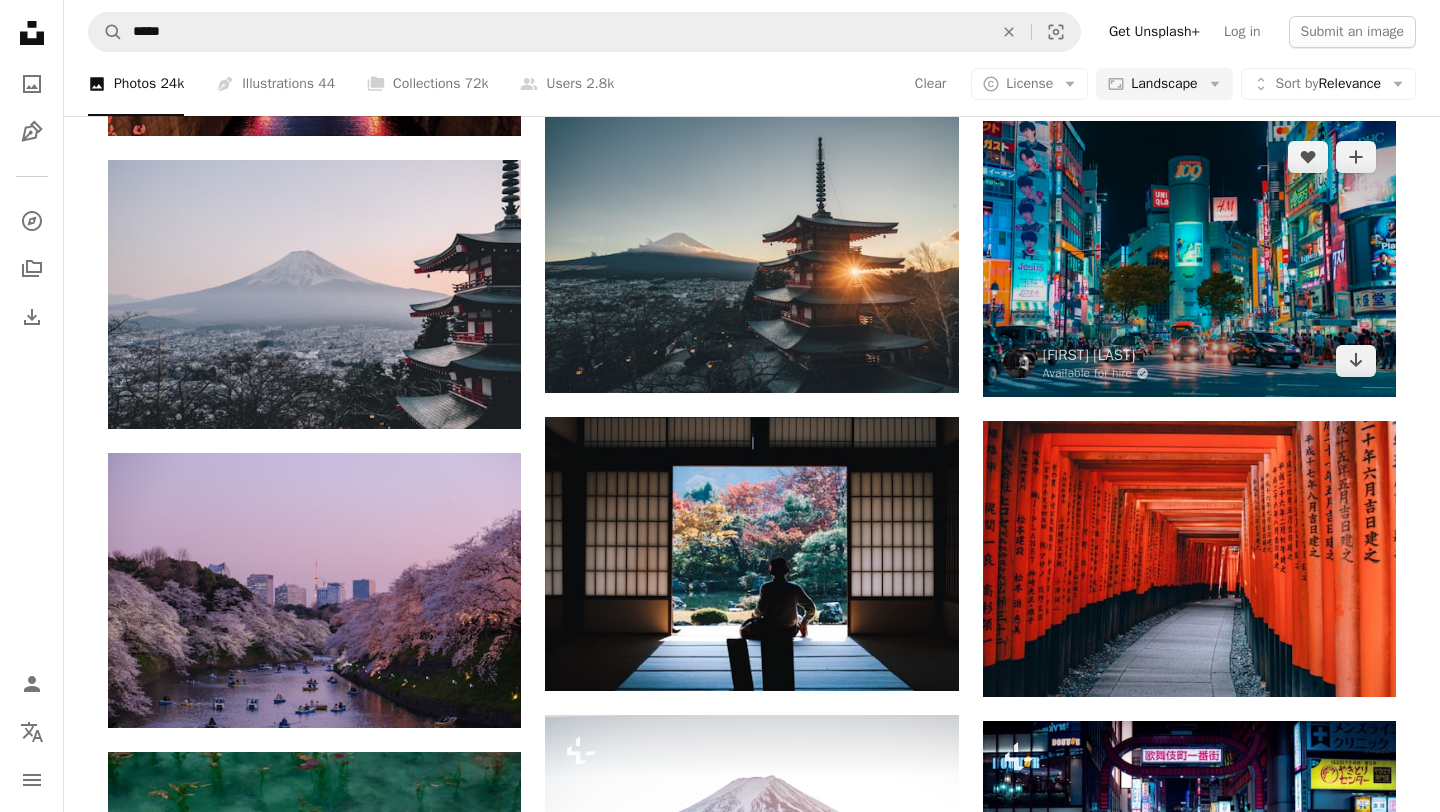 scroll, scrollTop: 929, scrollLeft: 0, axis: vertical 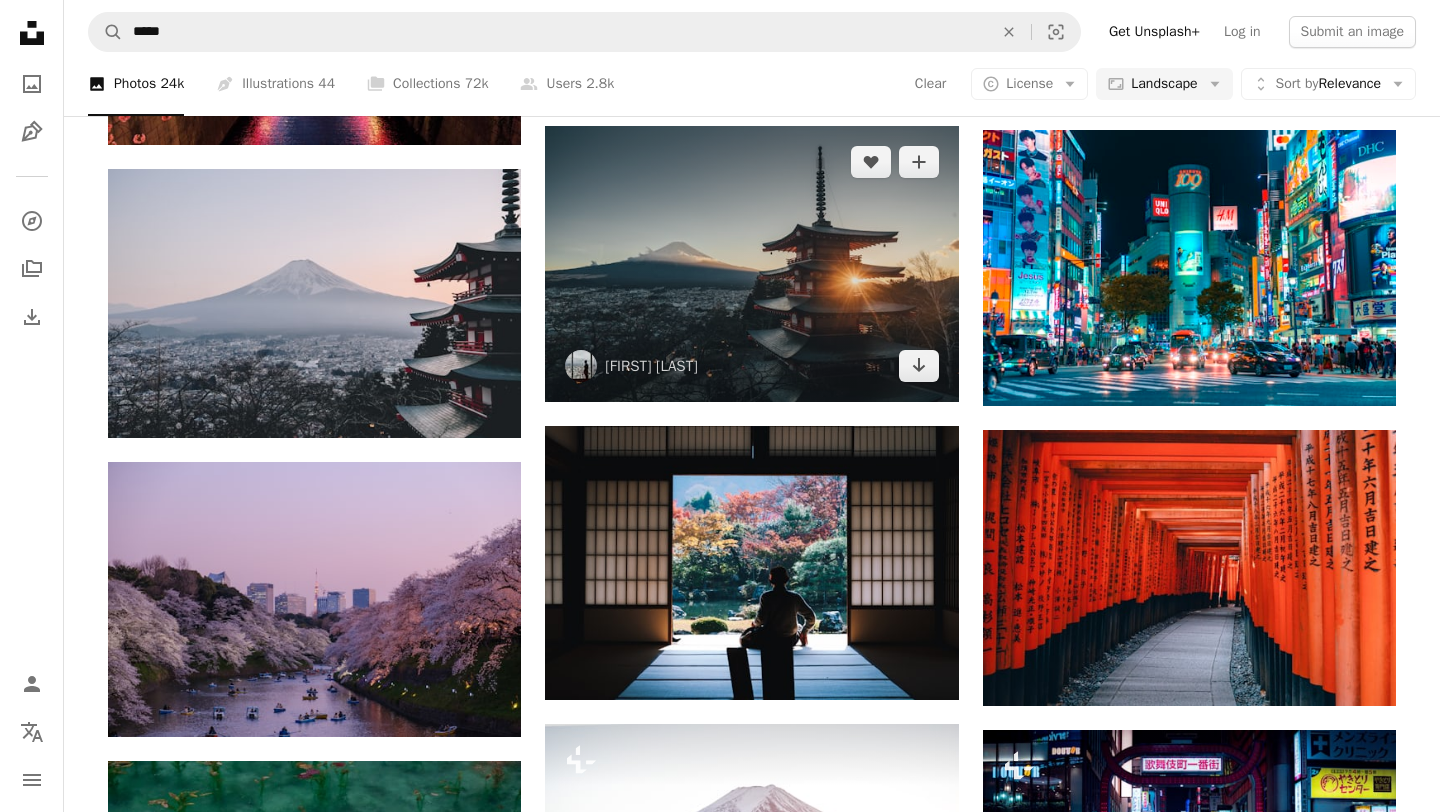 click at bounding box center (751, 264) 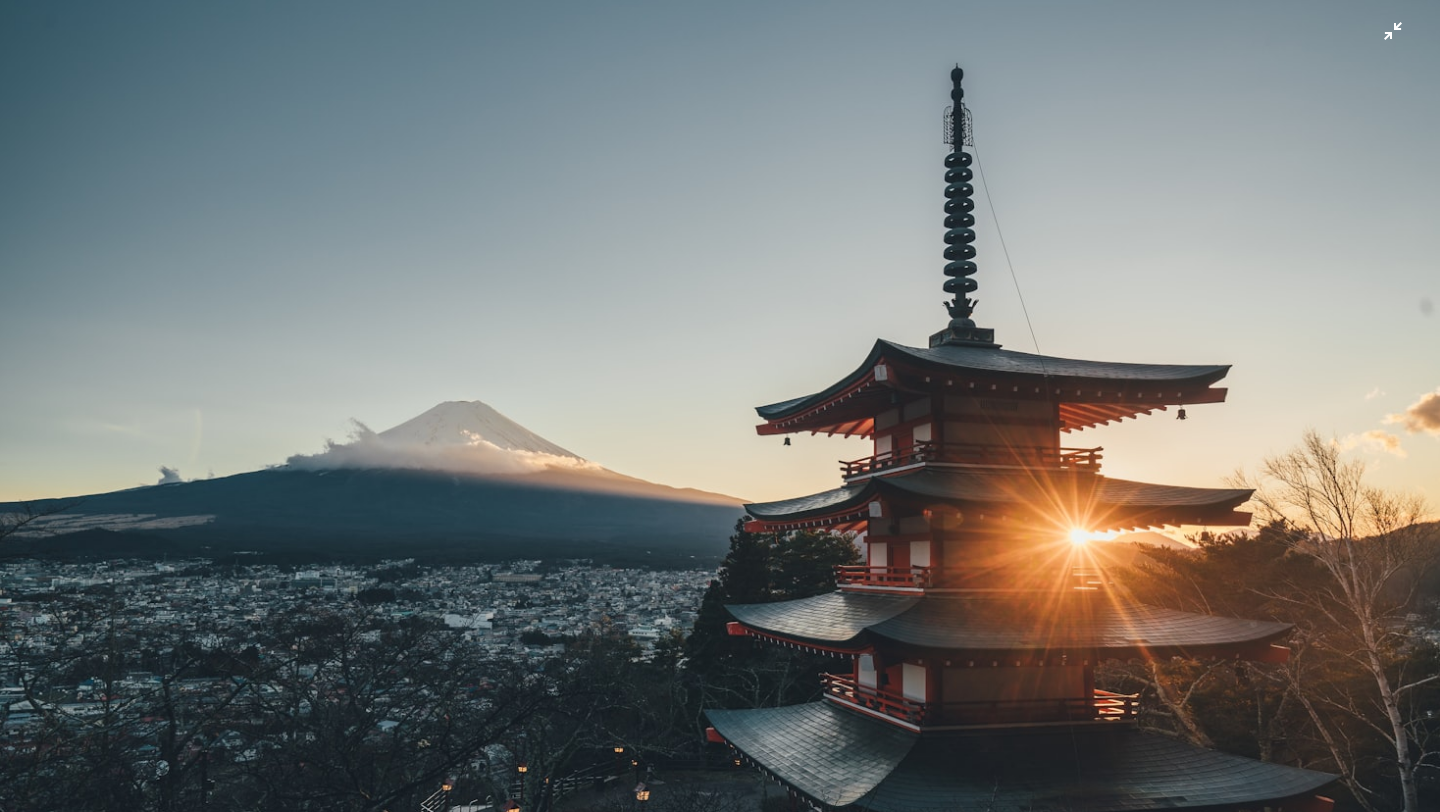 scroll, scrollTop: 76, scrollLeft: 0, axis: vertical 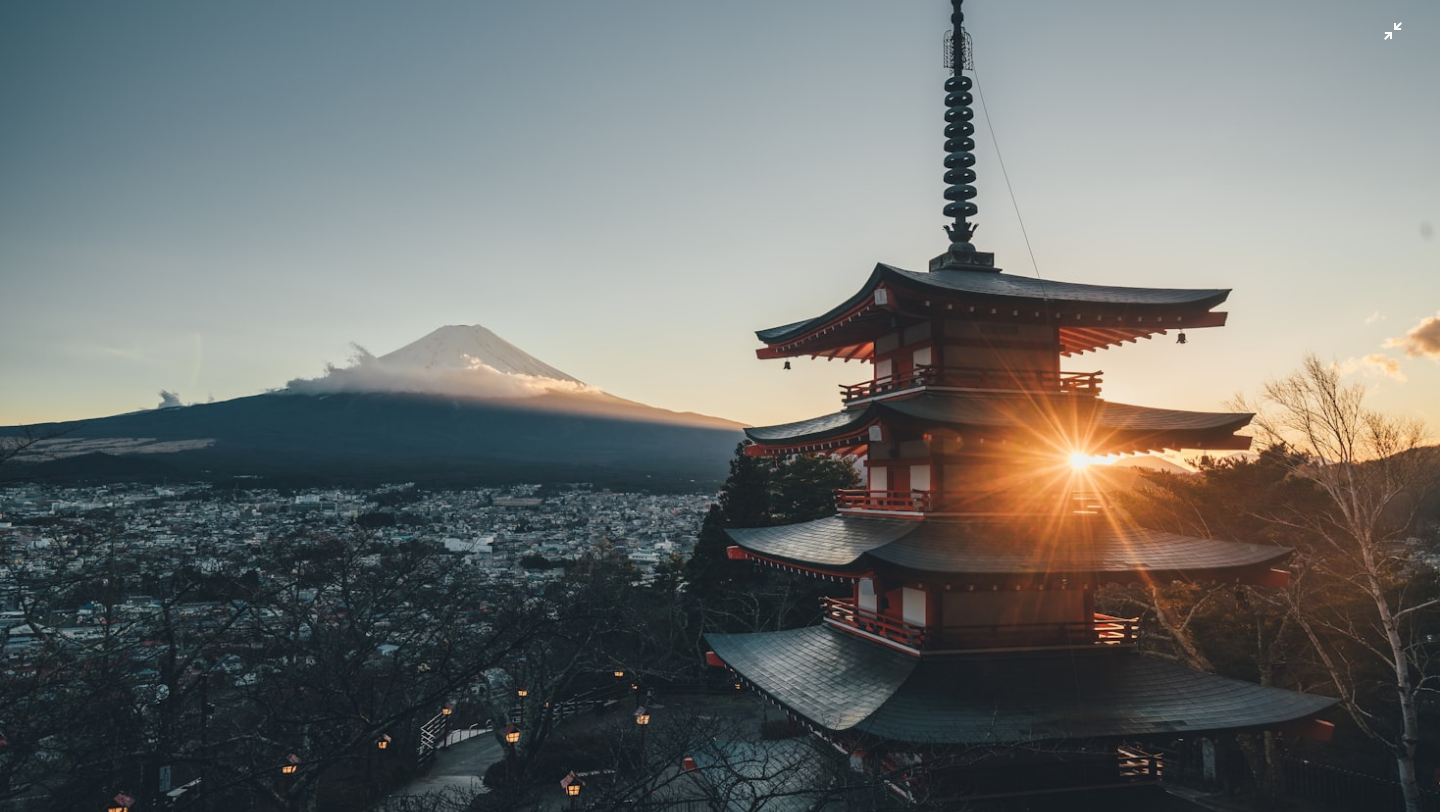 click at bounding box center [720, 403] 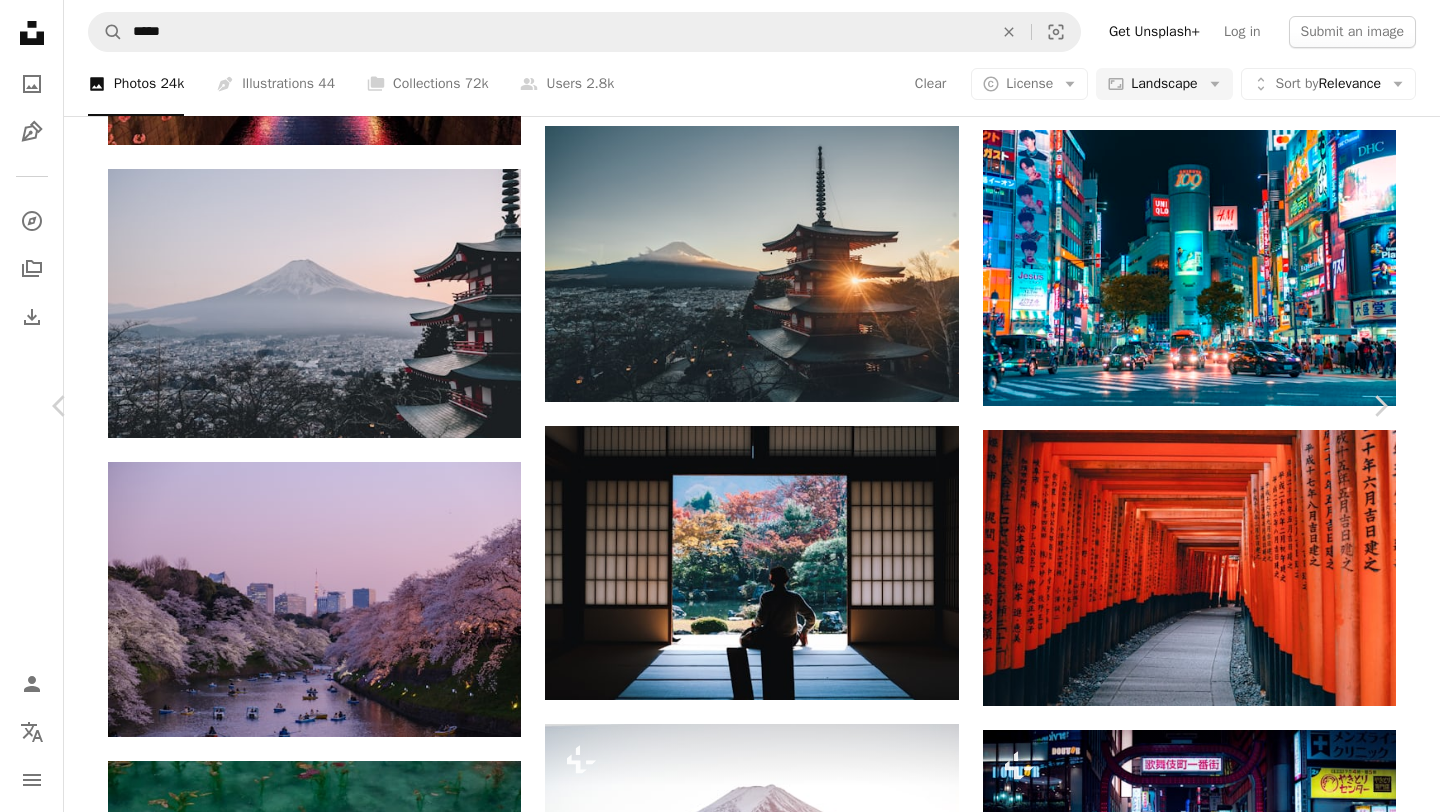 click on "An X shape" at bounding box center [20, 20] 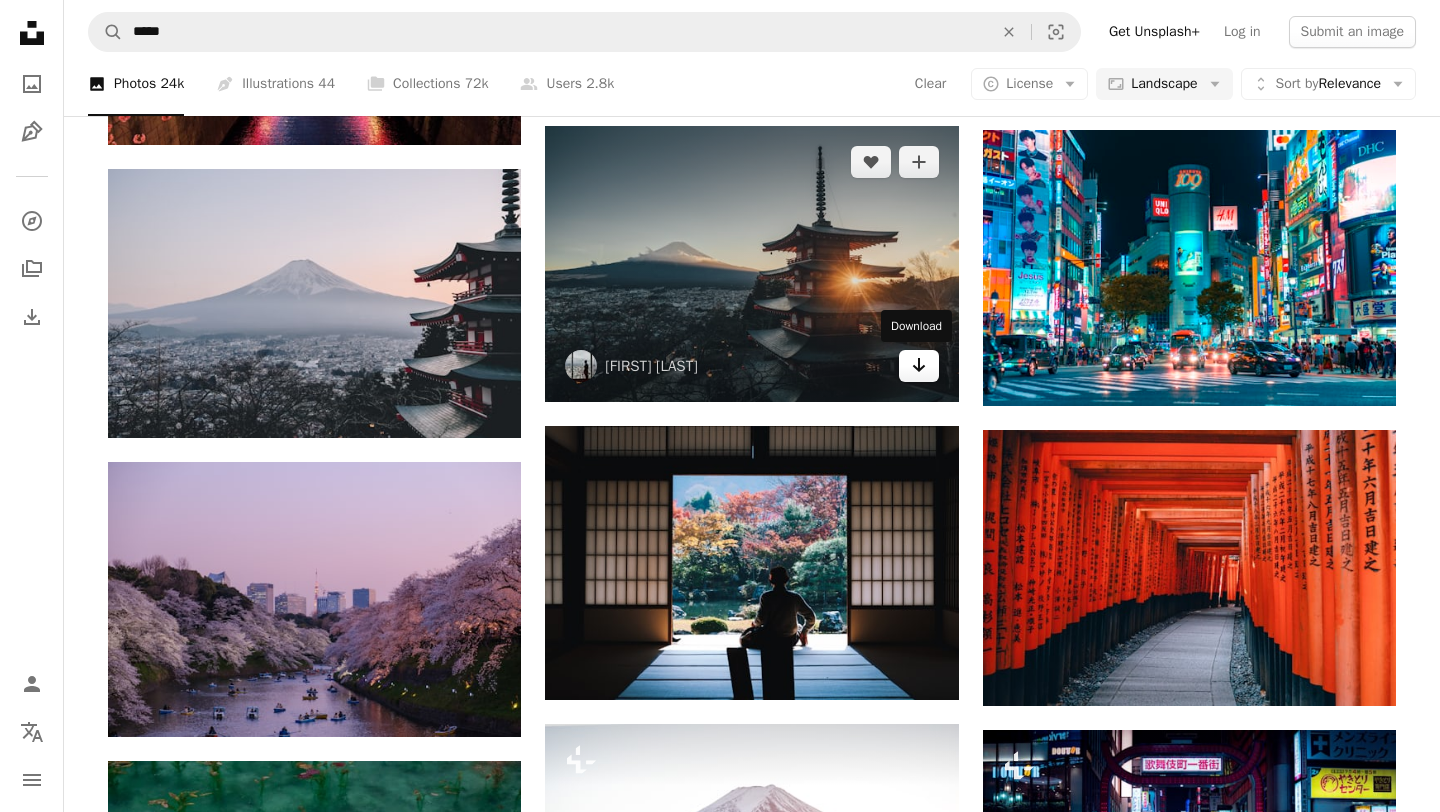 click on "Arrow pointing down" 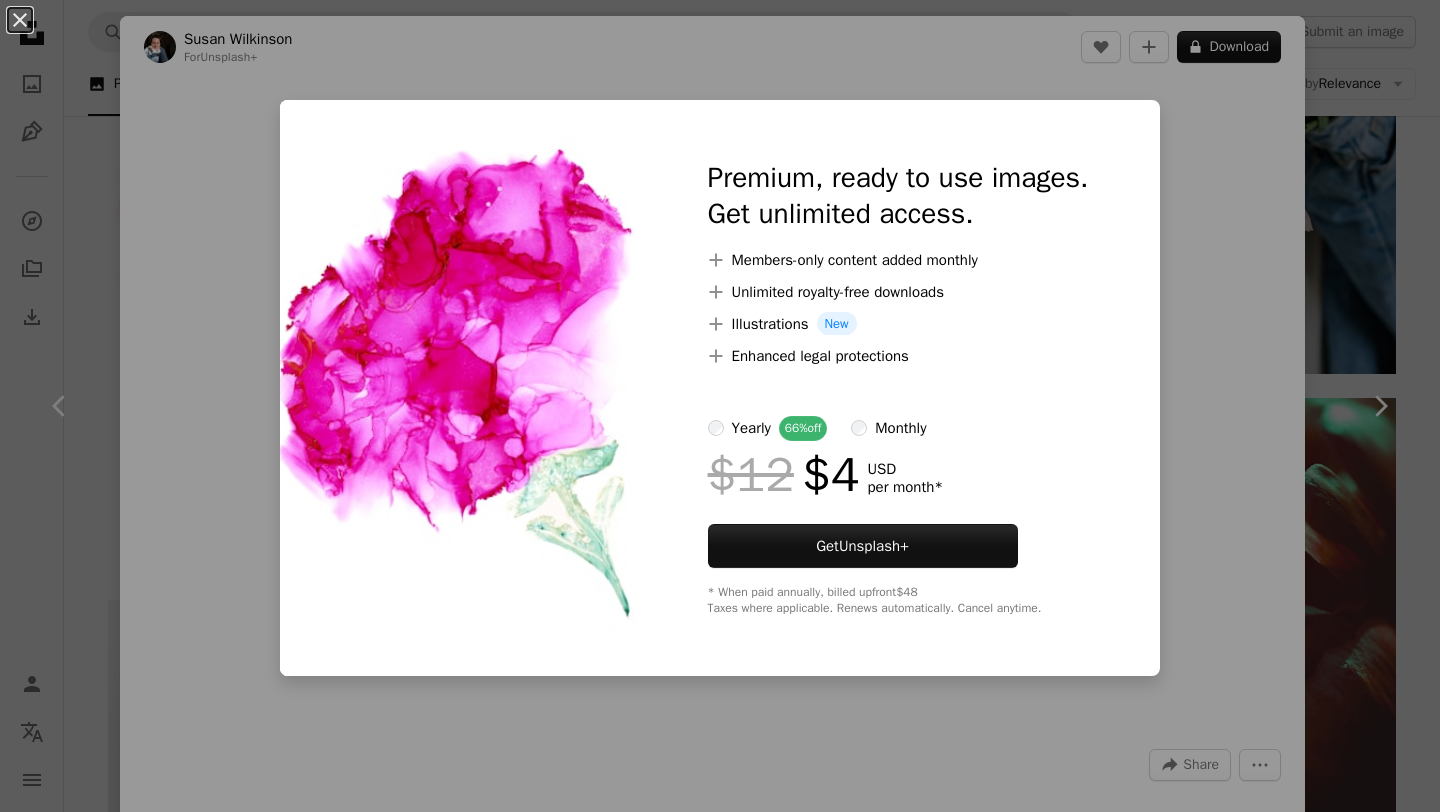 scroll, scrollTop: 1947, scrollLeft: 0, axis: vertical 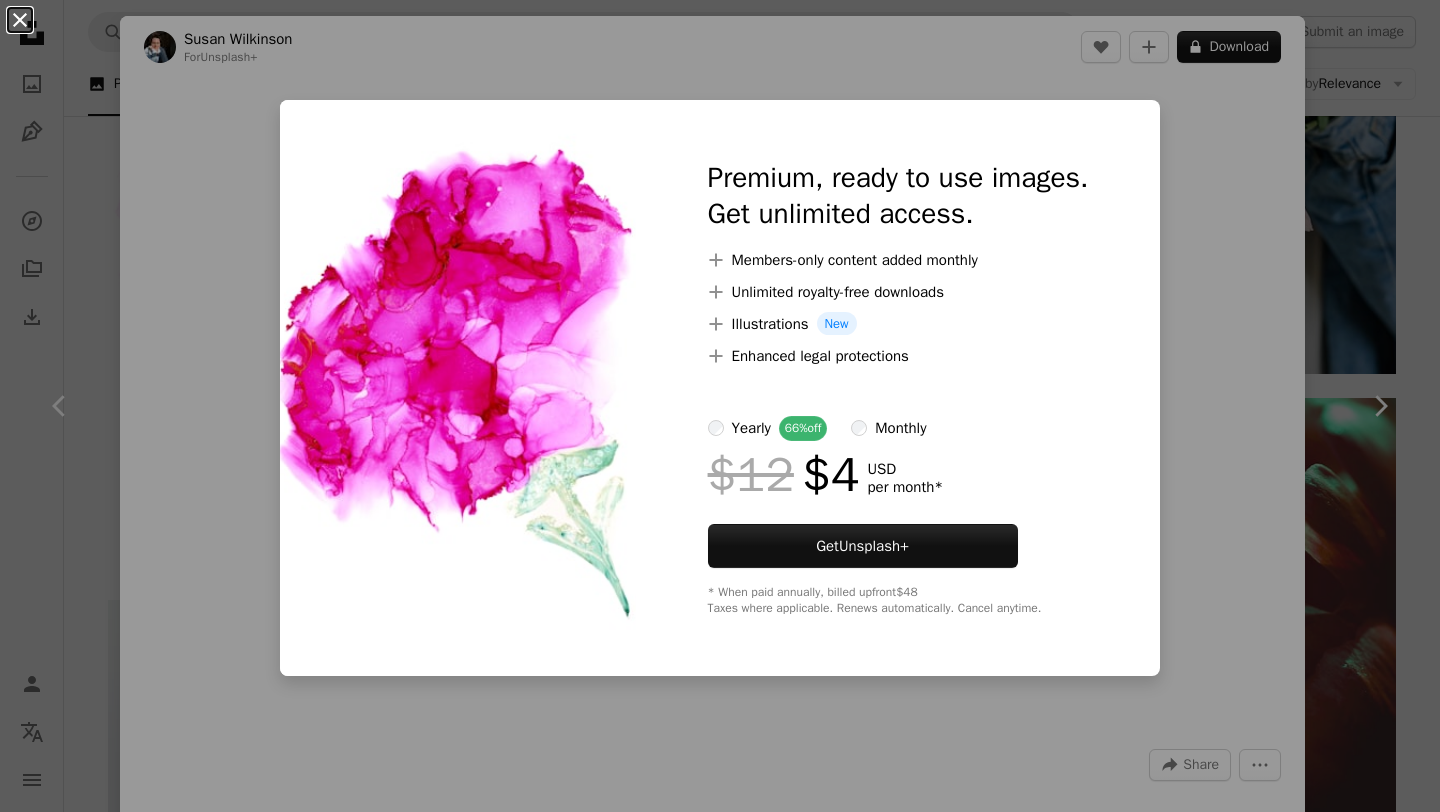 click on "An X shape" at bounding box center (20, 20) 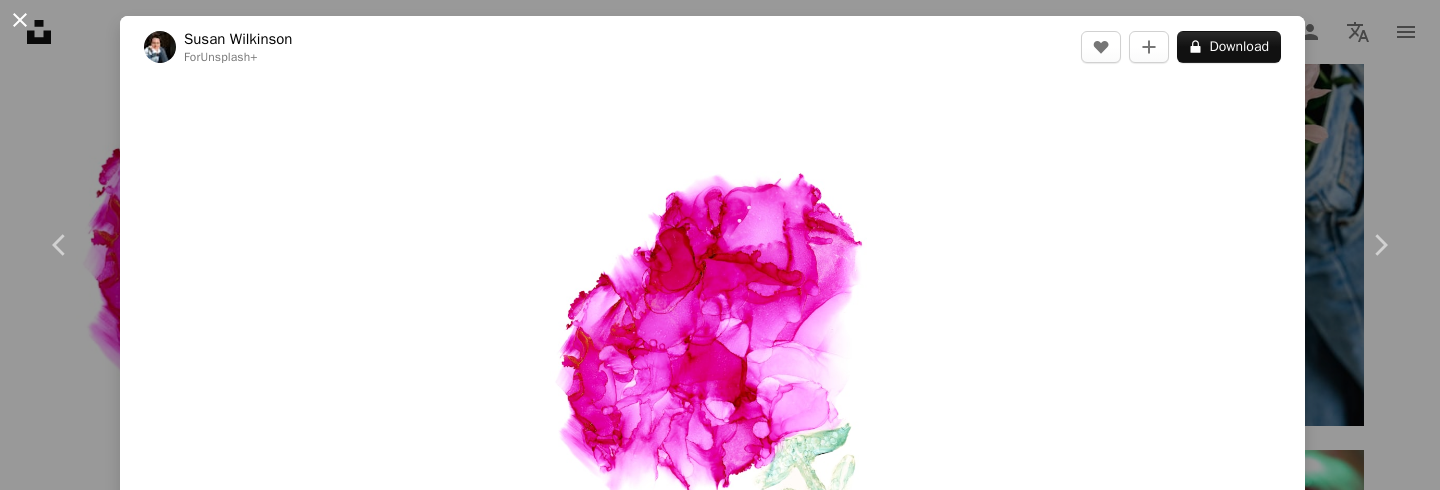 click on "An X shape" at bounding box center (20, 20) 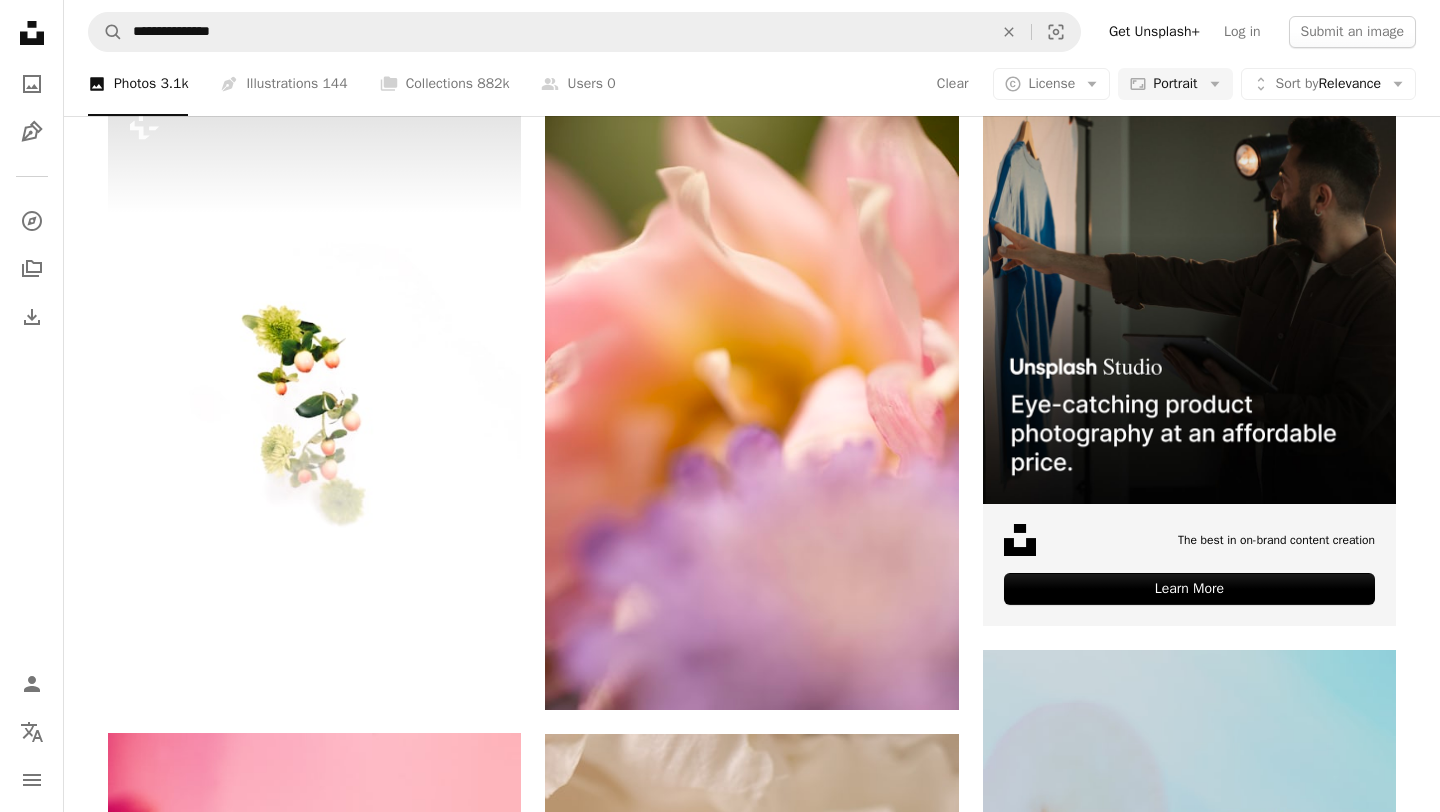 scroll, scrollTop: 0, scrollLeft: 0, axis: both 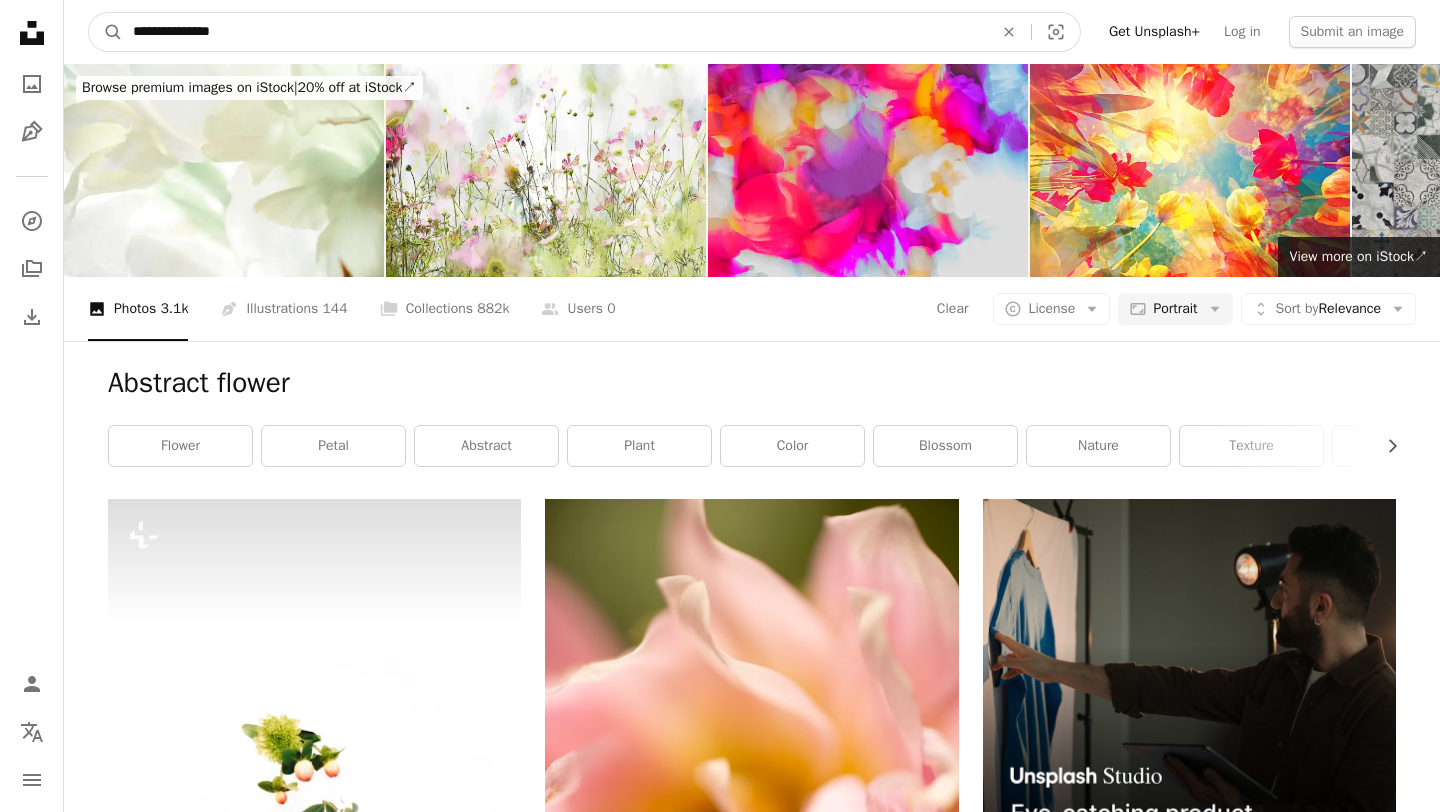 click on "**********" at bounding box center (555, 32) 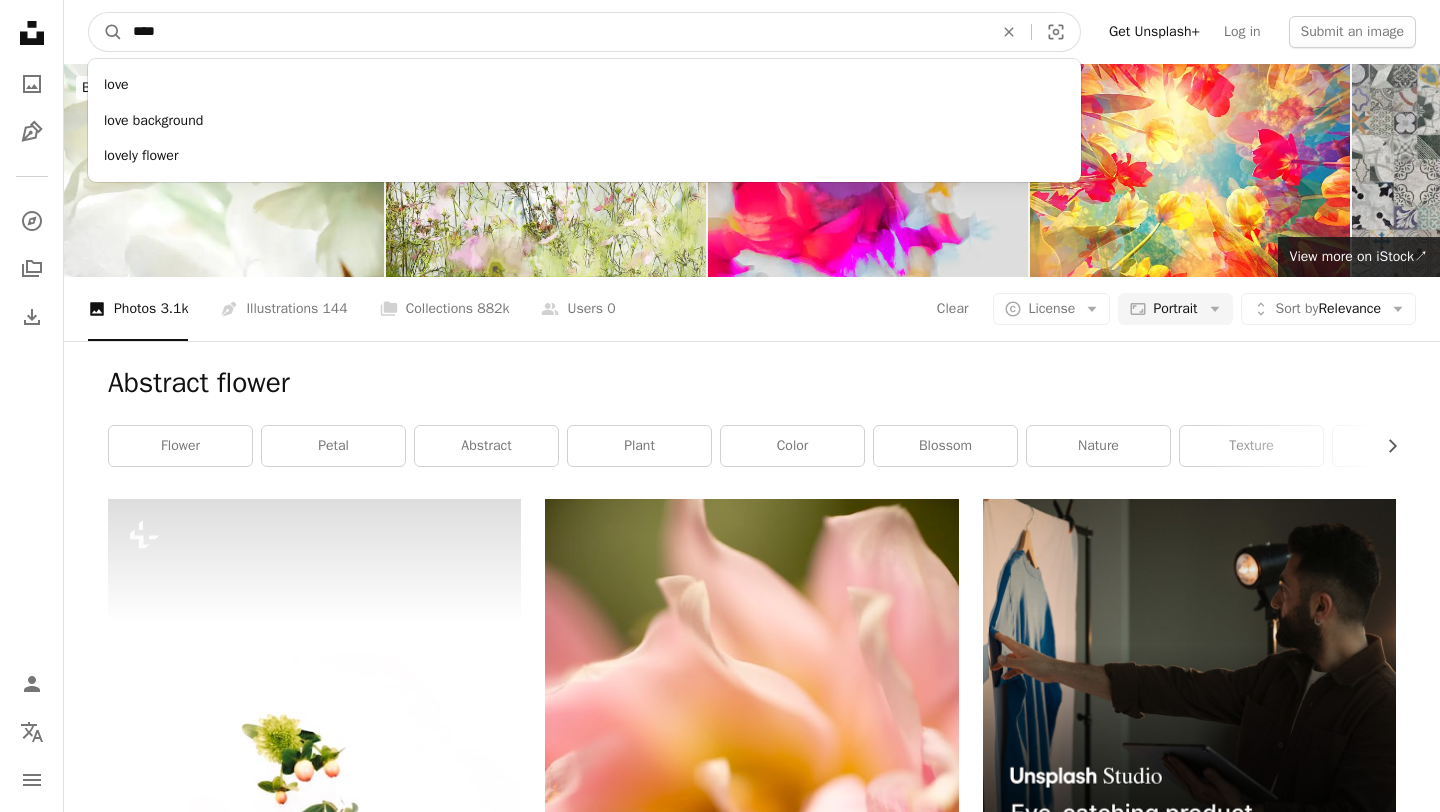 type on "****" 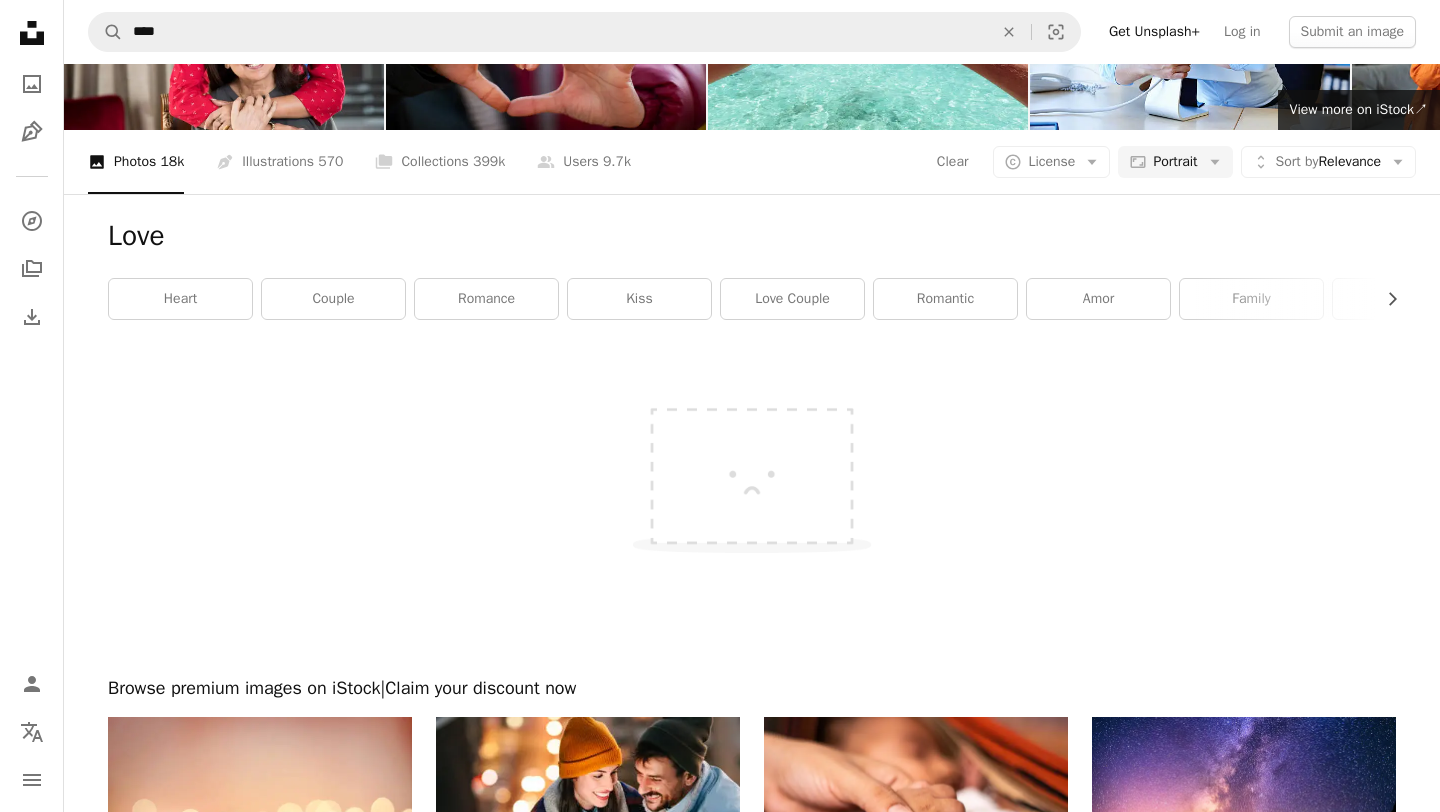 scroll, scrollTop: 0, scrollLeft: 0, axis: both 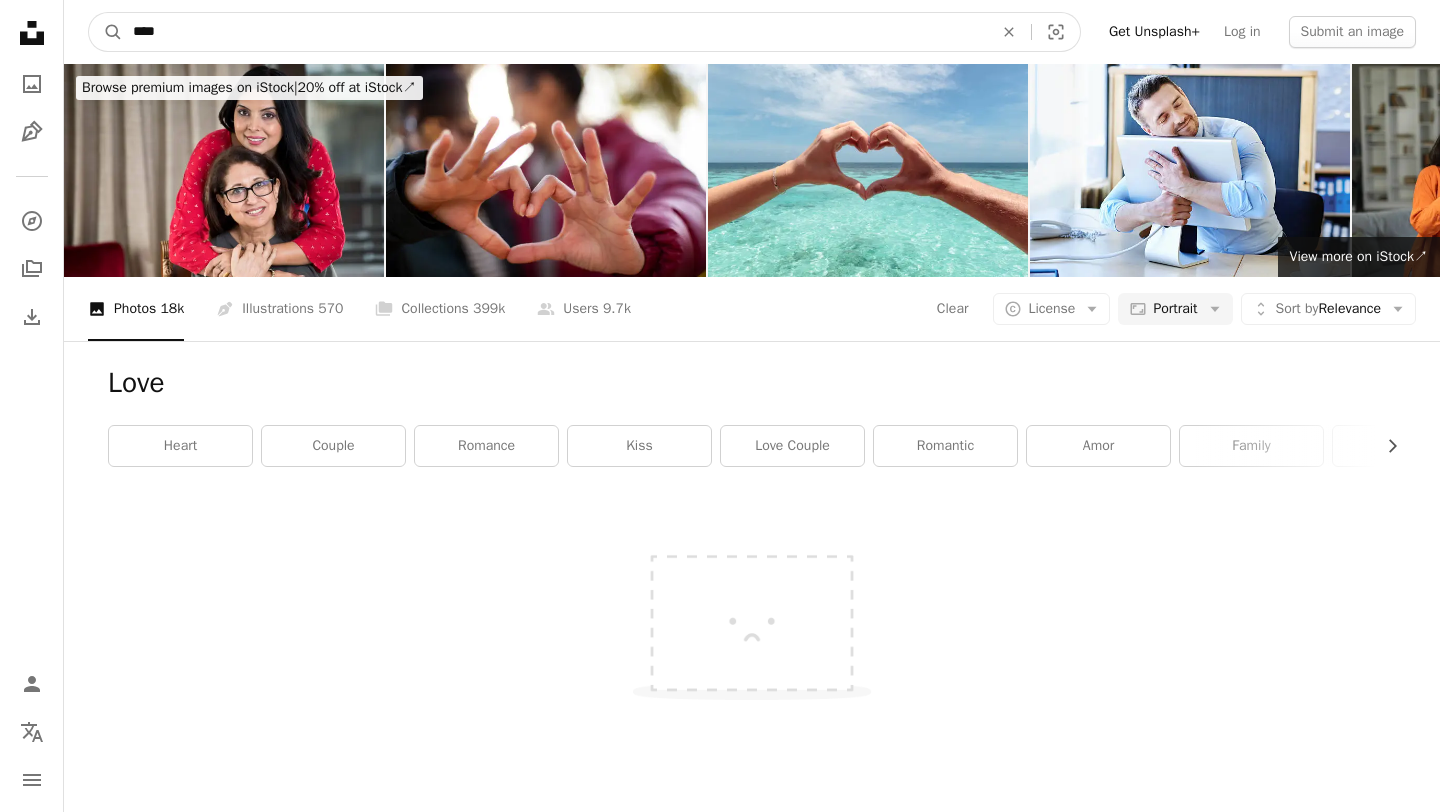 click on "****" at bounding box center [555, 32] 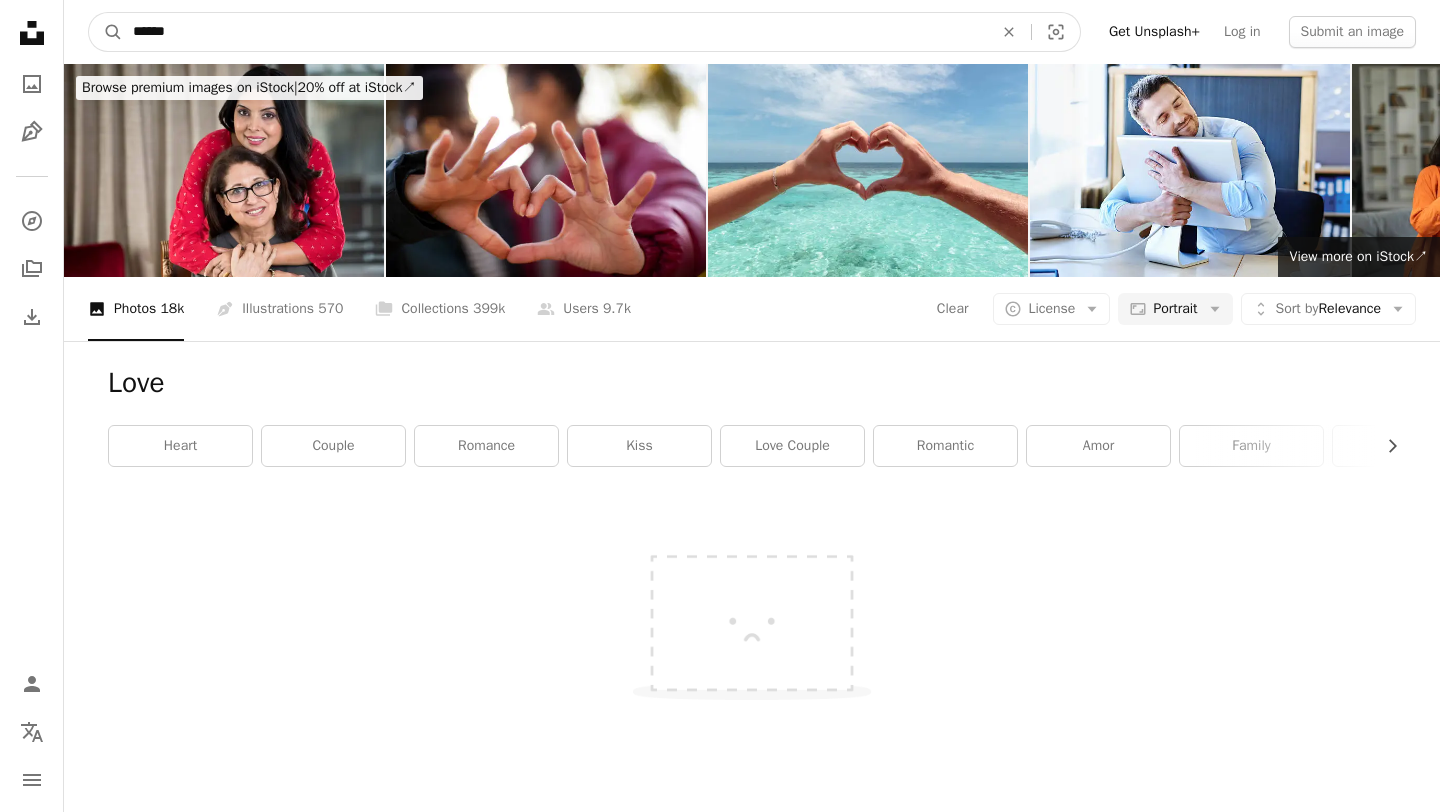 type on "******" 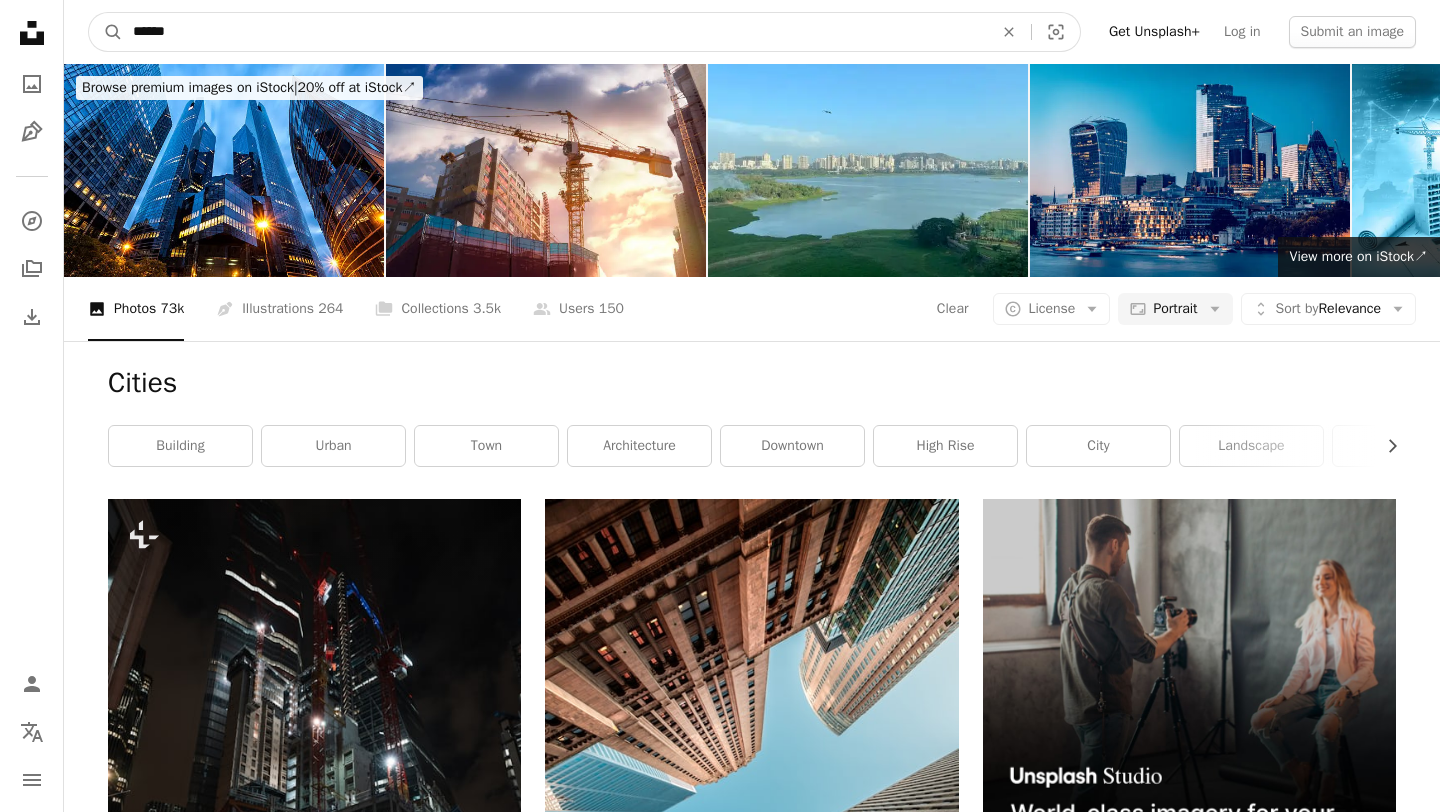 click on "******" at bounding box center (555, 32) 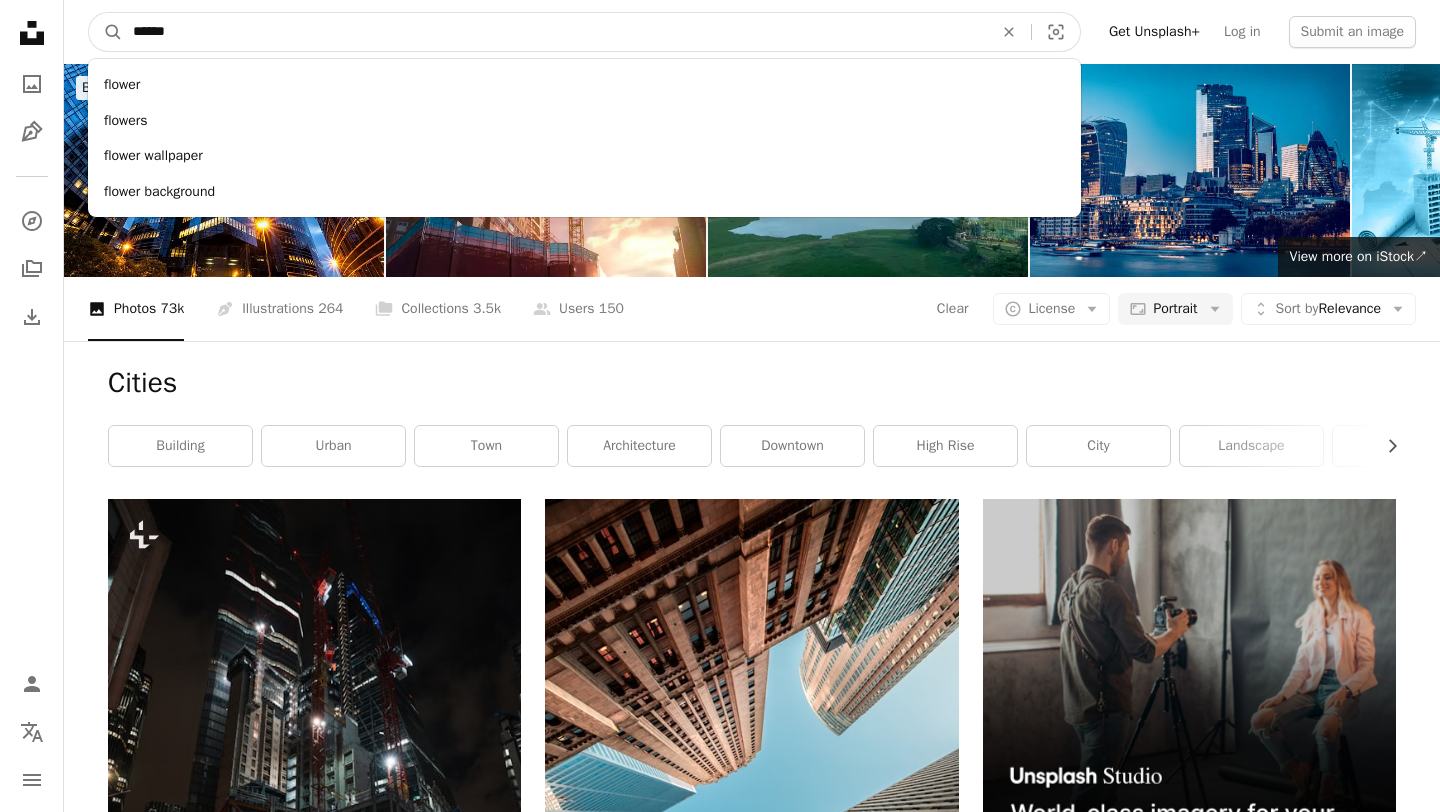 type on "******" 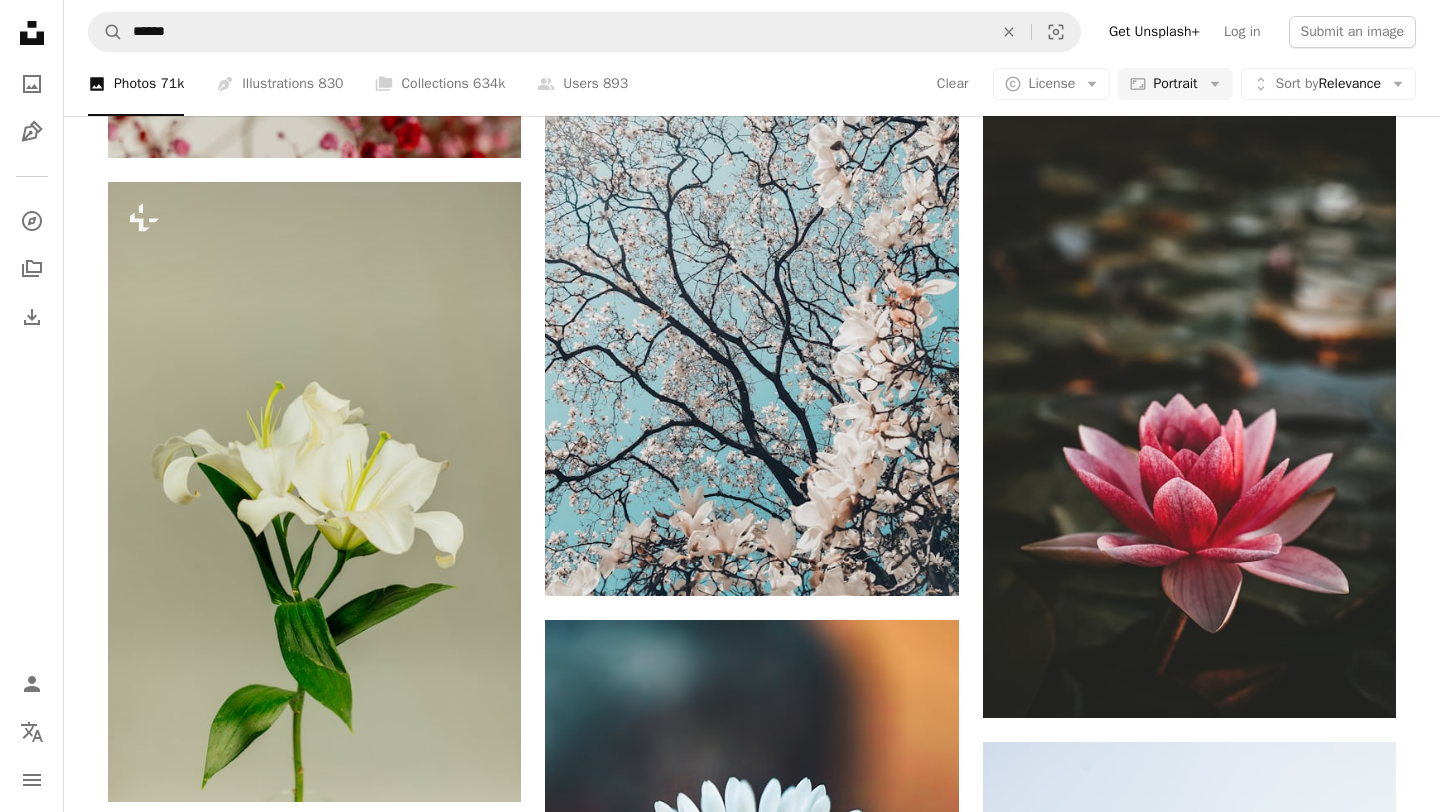 scroll, scrollTop: 972, scrollLeft: 0, axis: vertical 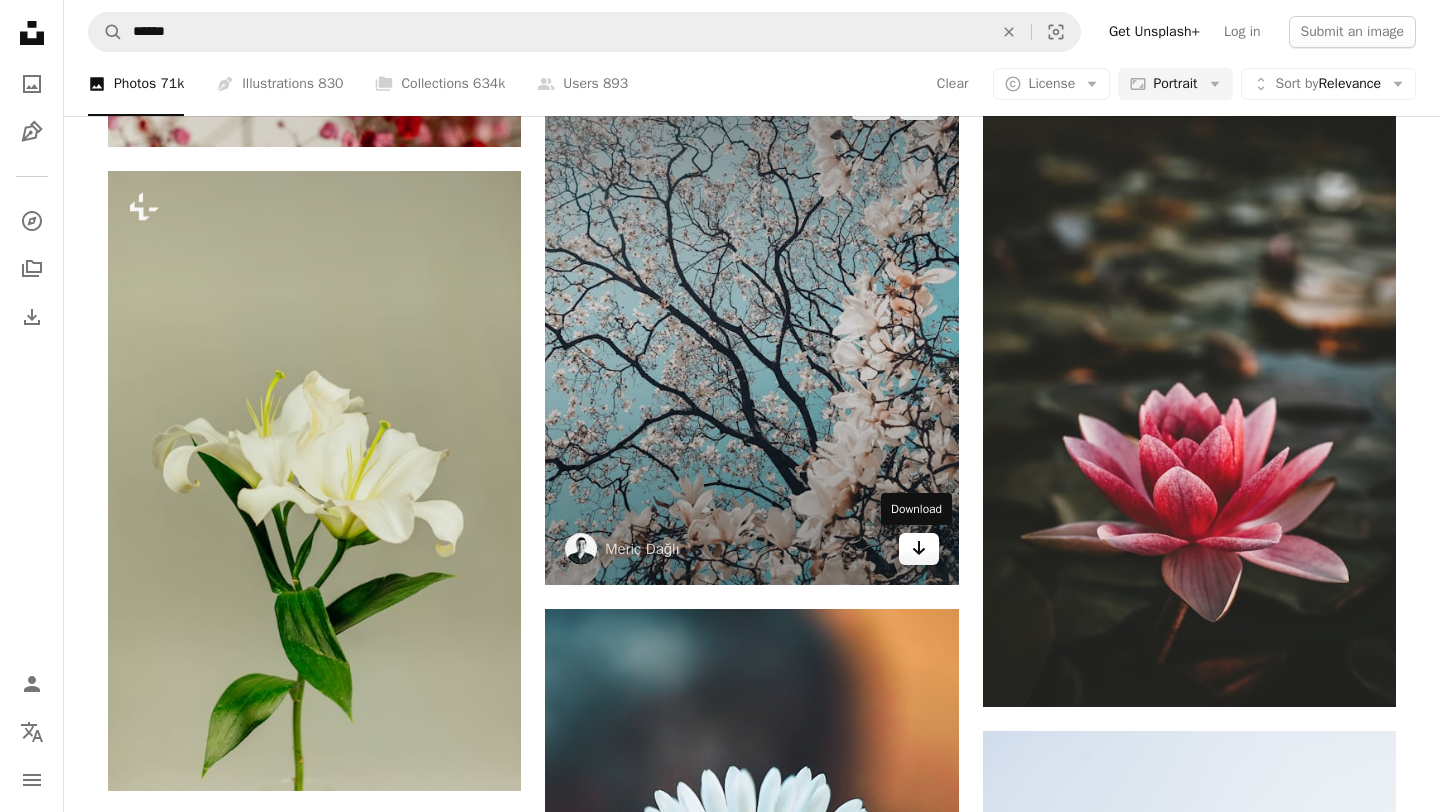 click on "Arrow pointing down" 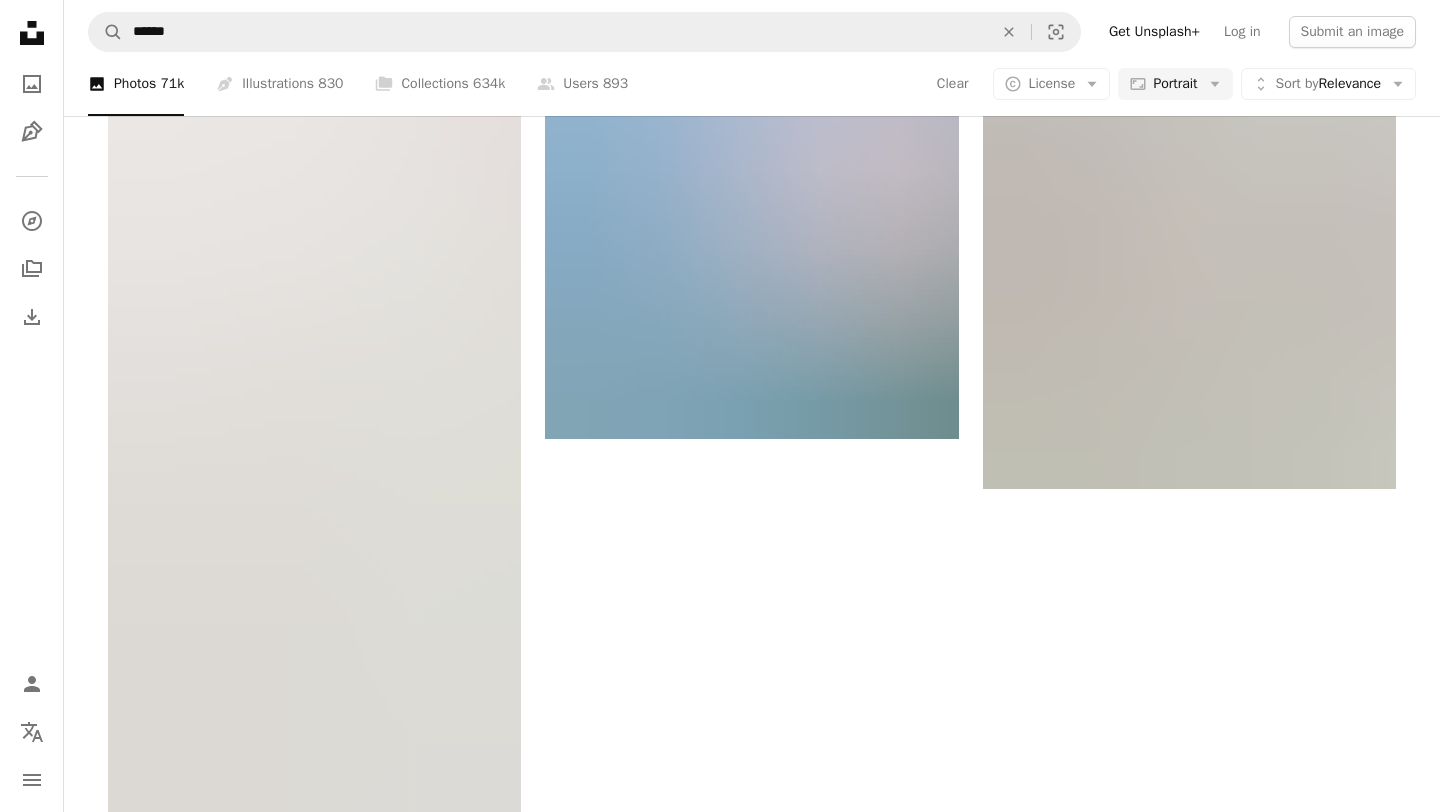 scroll, scrollTop: 4356, scrollLeft: 0, axis: vertical 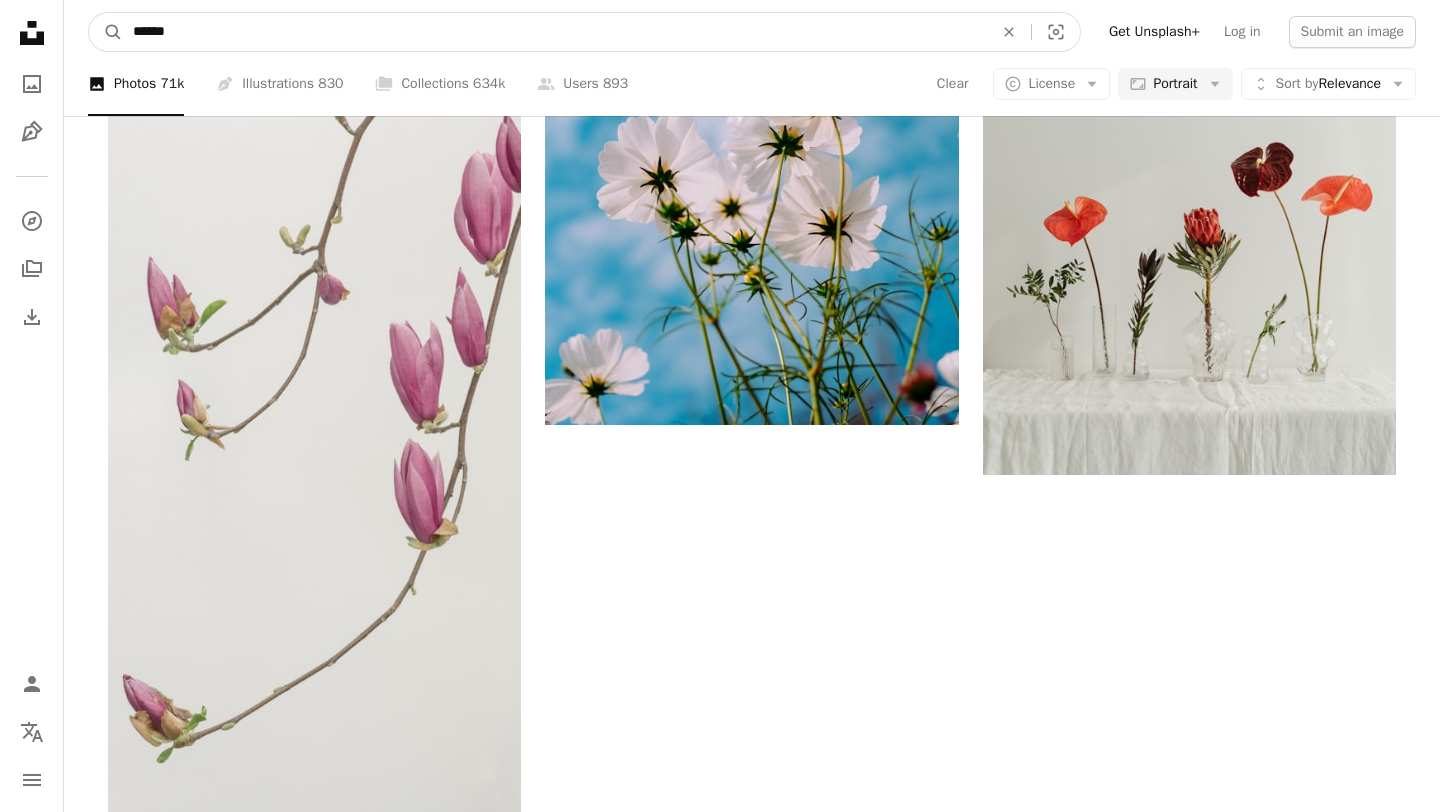 click on "******" at bounding box center [555, 32] 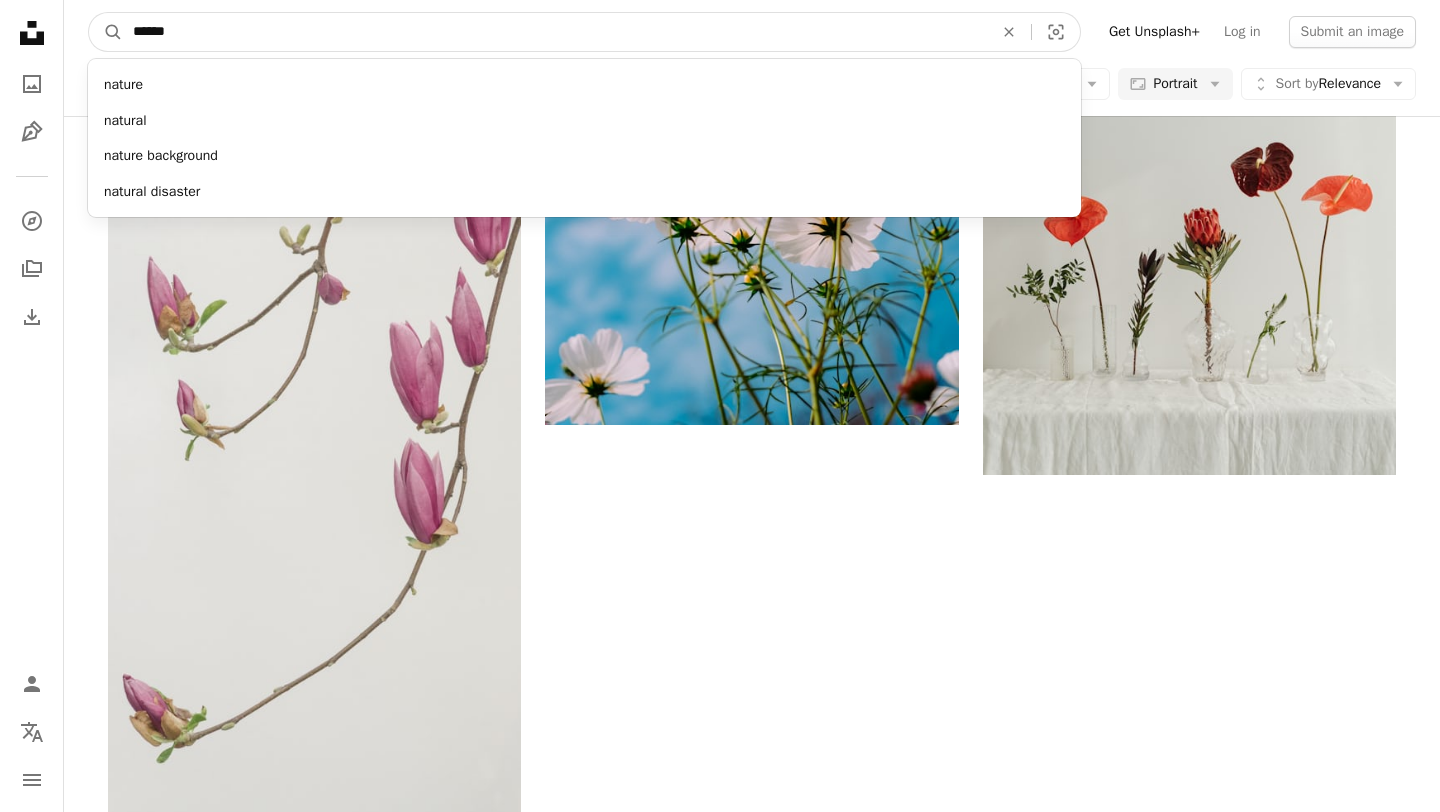 type on "******" 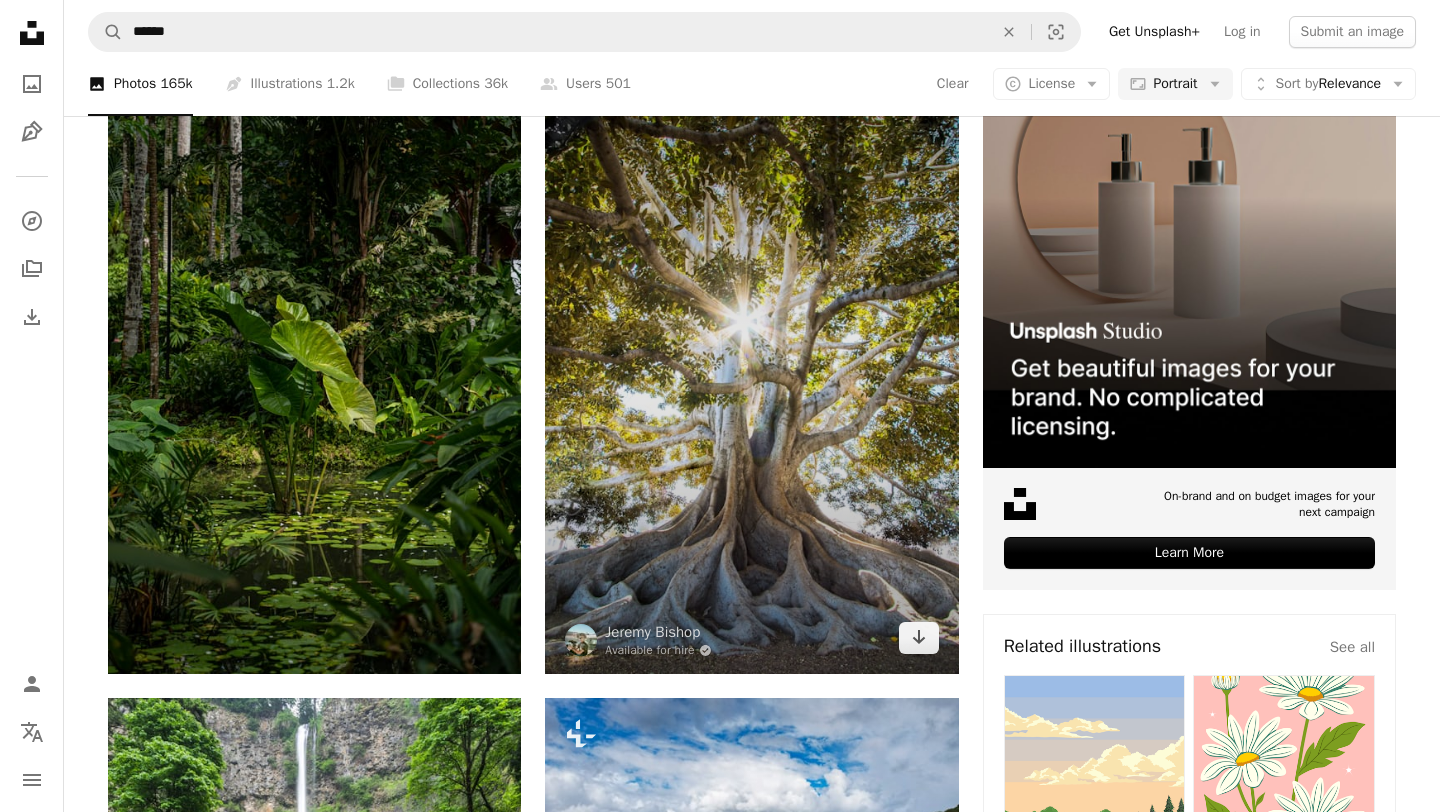 scroll, scrollTop: 424, scrollLeft: 0, axis: vertical 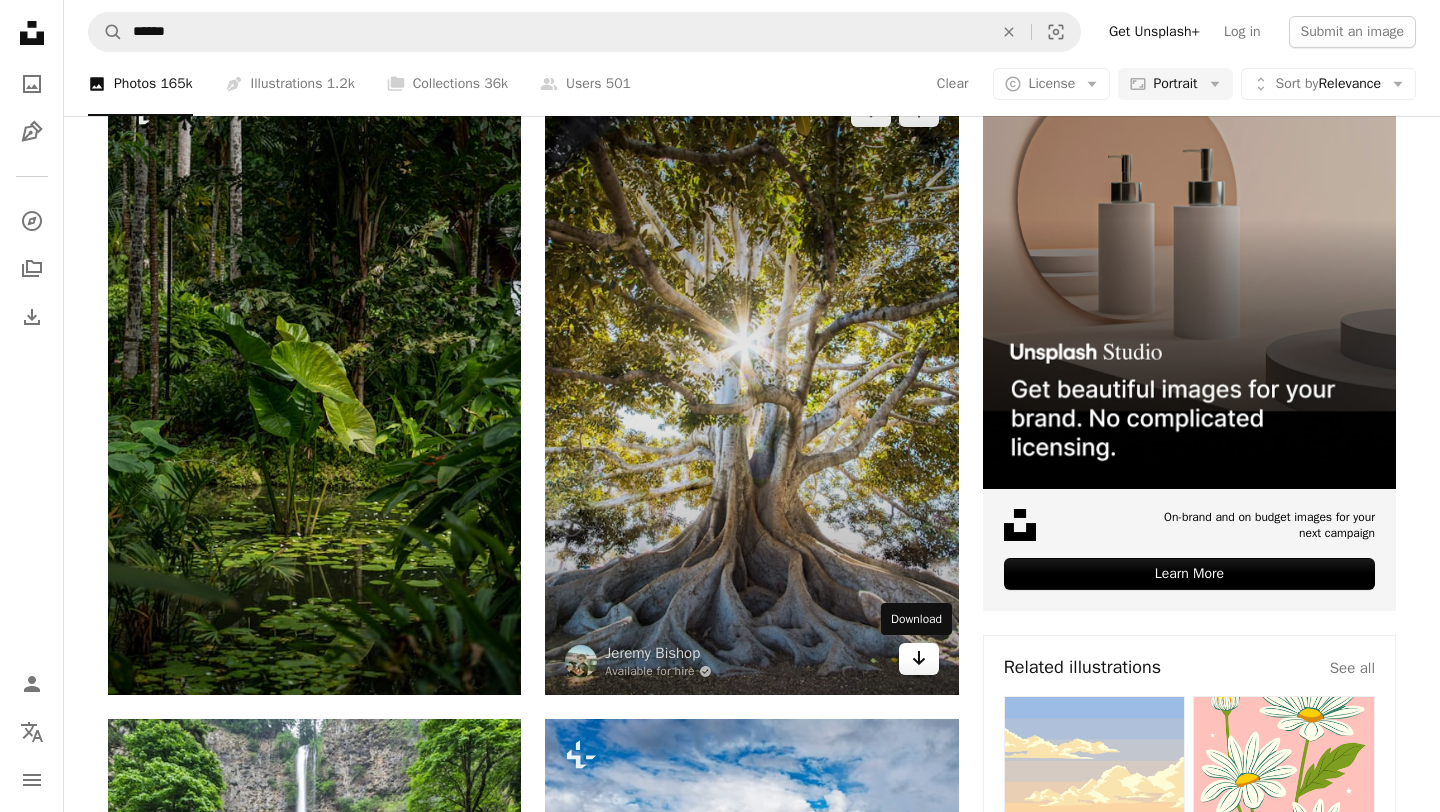 click on "Arrow pointing down" 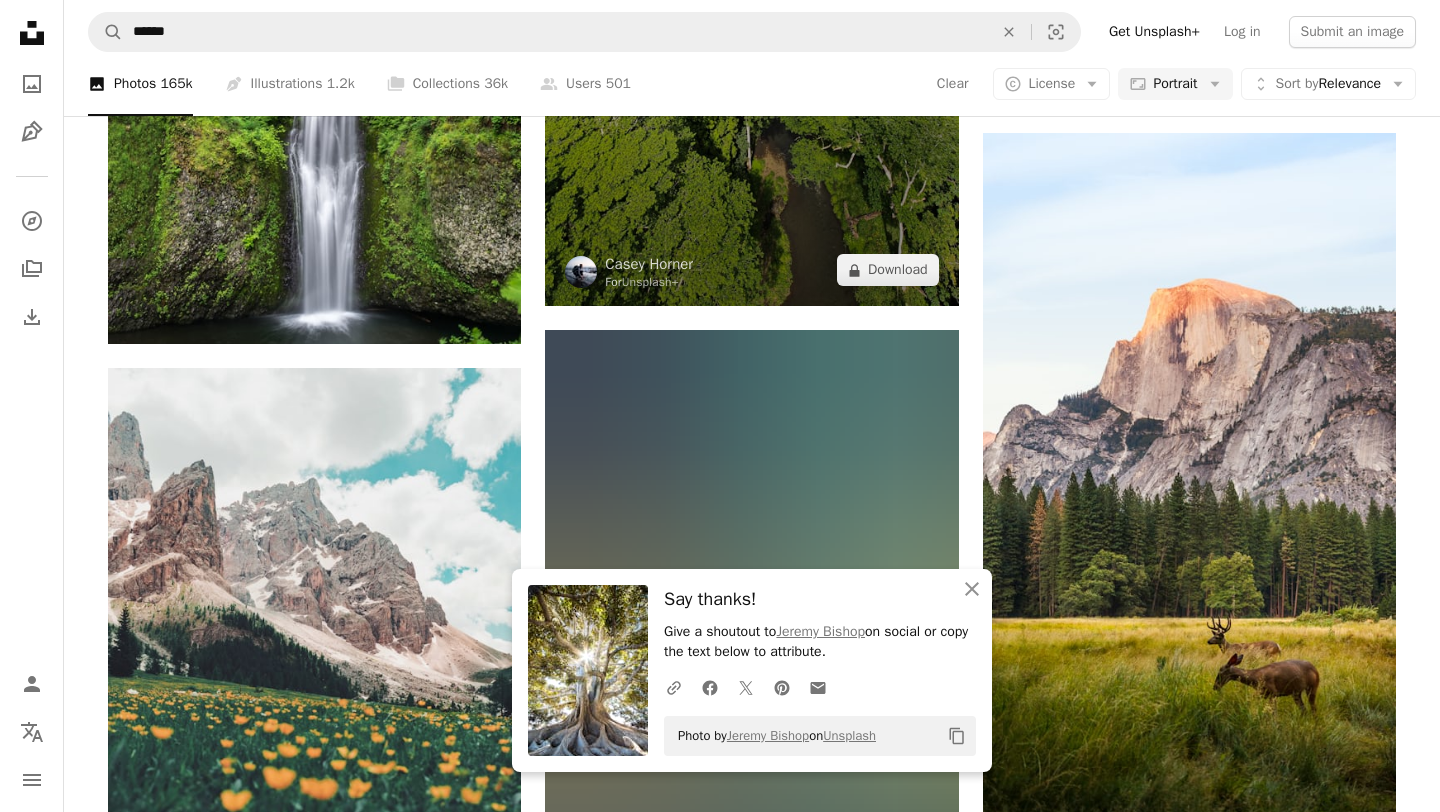 scroll, scrollTop: 1440, scrollLeft: 0, axis: vertical 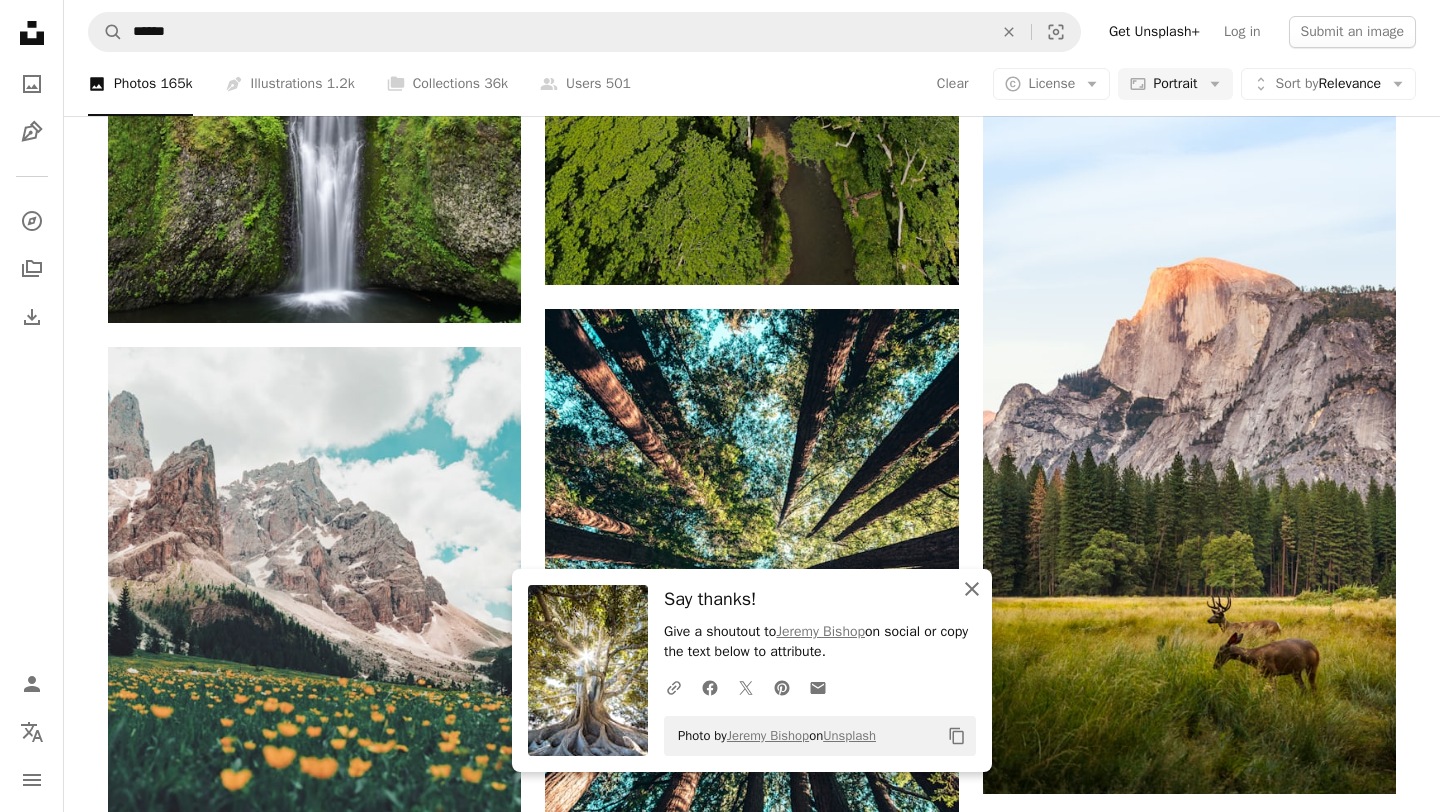 click on "An X shape" 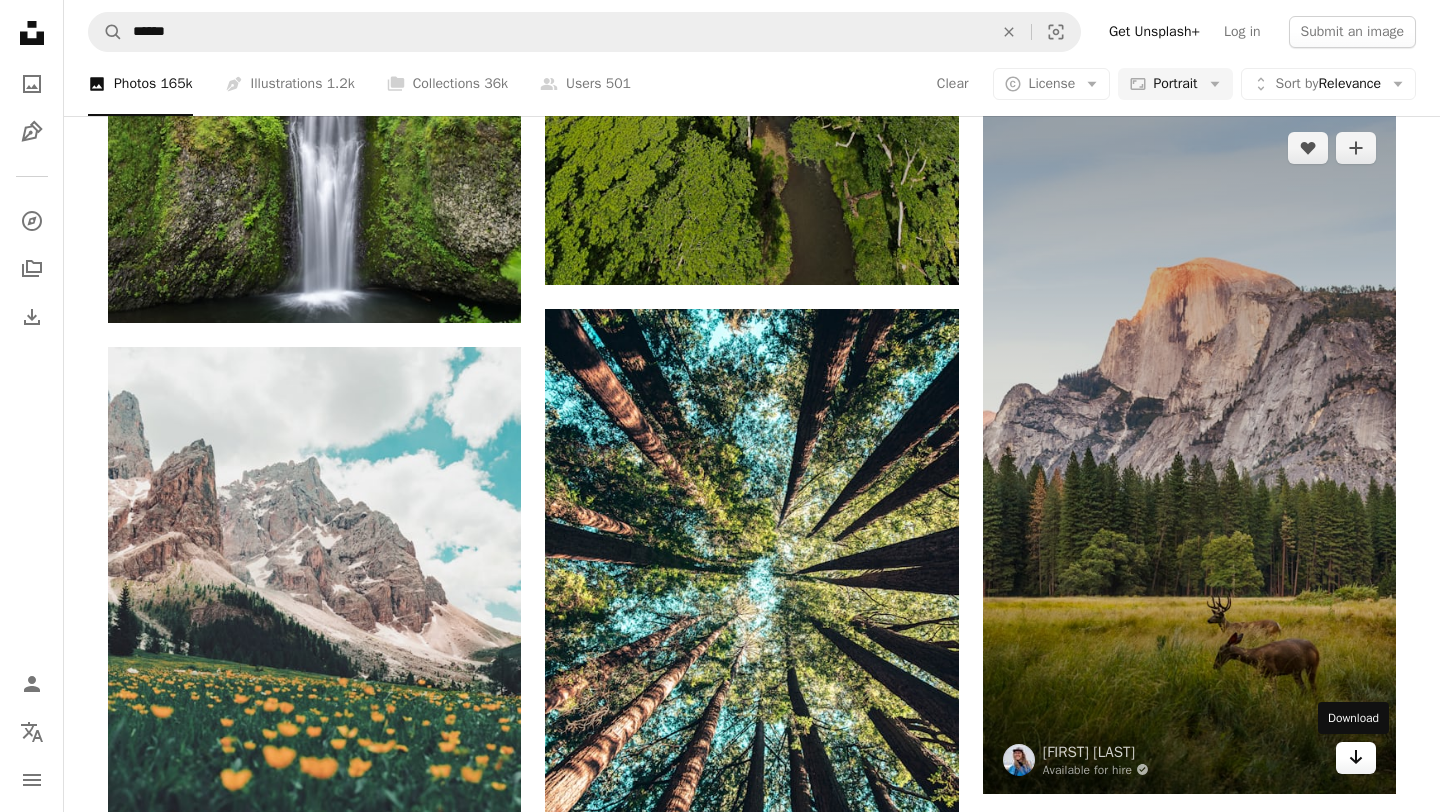 click on "Arrow pointing down" 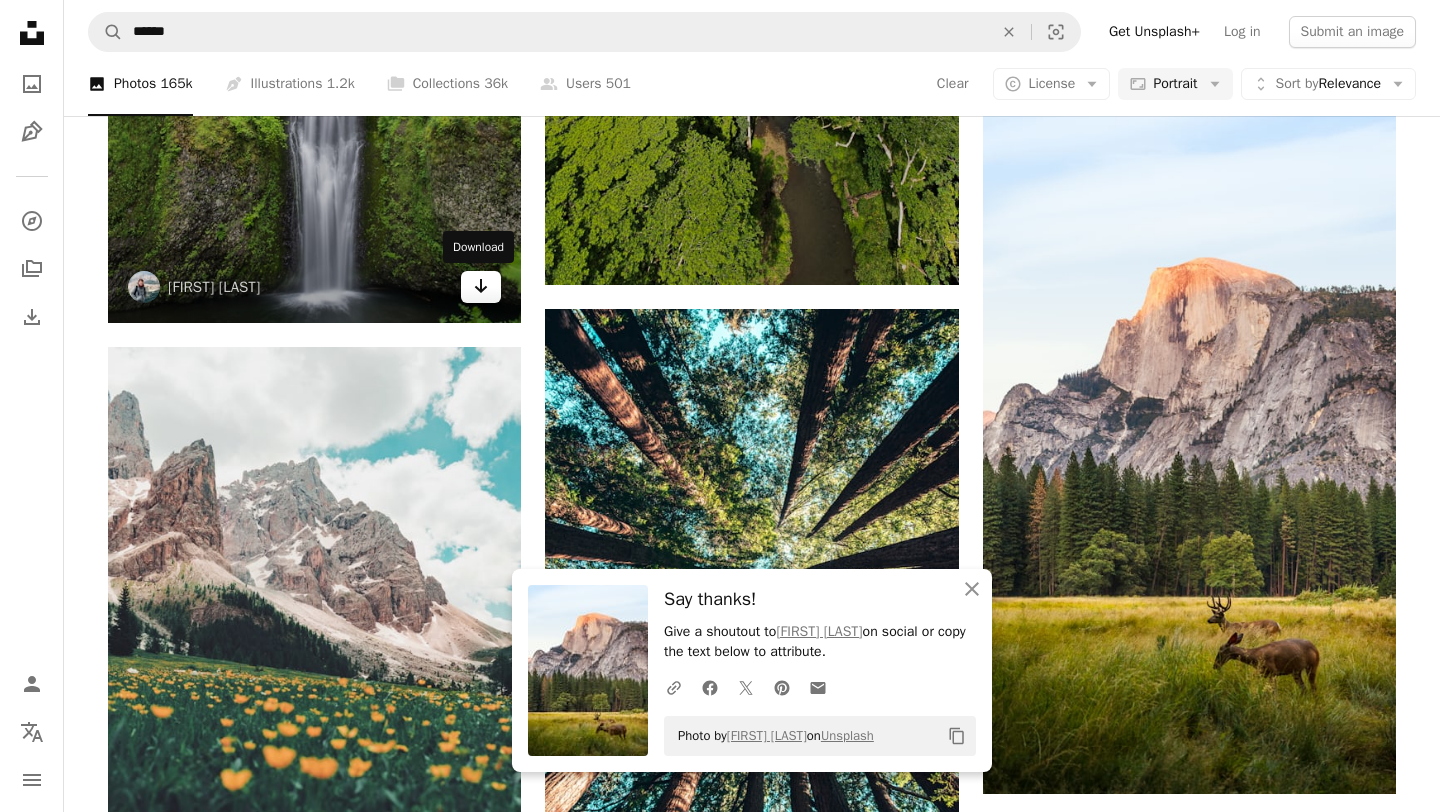 click on "Arrow pointing down" 